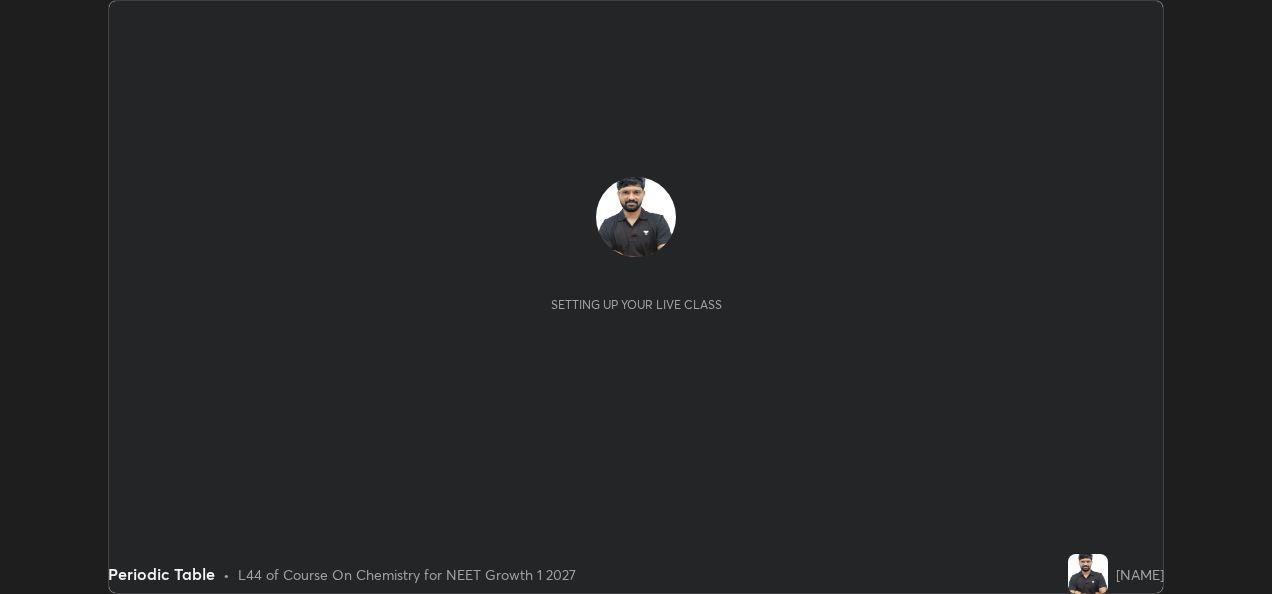 scroll, scrollTop: 0, scrollLeft: 0, axis: both 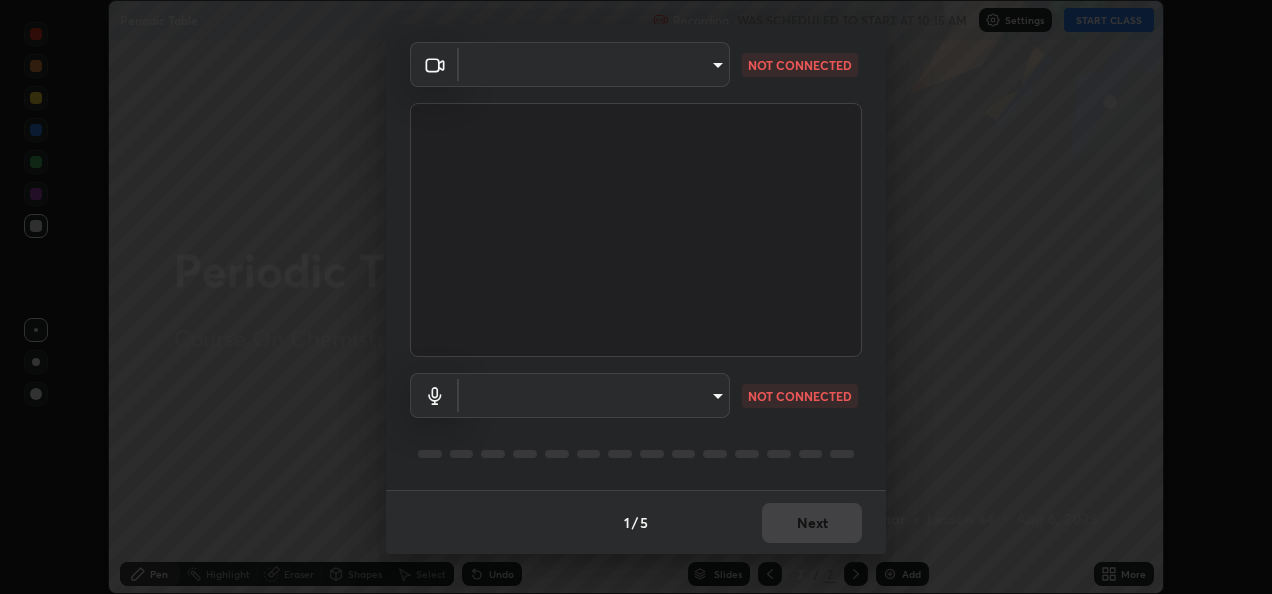 click on "Erase all Periodic Table Recording WAS SCHEDULED TO START AT  10:15 AM Settings START CLASS Setting up your live class Periodic Table • L44 of Course On Chemistry for NEET Growth 1 2027 [NAME] Pen Highlight Eraser Shapes Select Undo Slides 2 / 2 Add More No doubts shared Encourage your learners to ask a doubt for better clarity Report an issue Reason for reporting Buffering Chat not working Audio - Video sync issue Educator video quality low ​ Attach an image Report Media settings ​ NOT CONNECTED ​ NOT CONNECTED 1 / 5 Next" at bounding box center [636, 297] 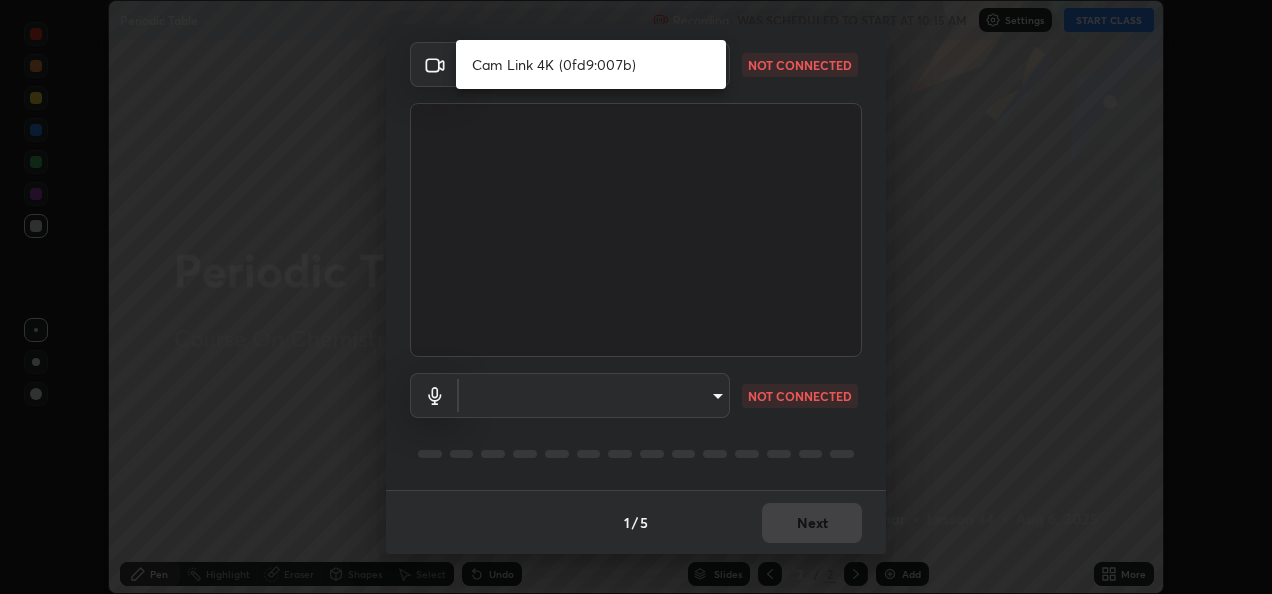 click on "Cam Link 4K (0fd9:007b)" at bounding box center (591, 64) 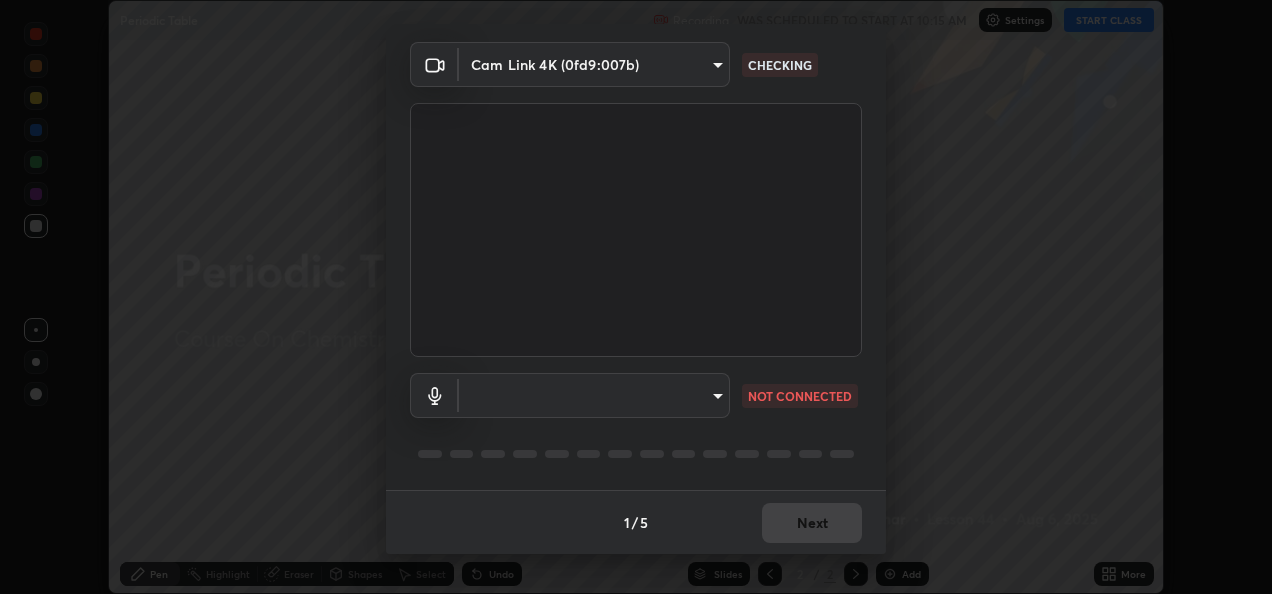 click on "Erase all Periodic Table Recording WAS SCHEDULED TO START AT  10:15 AM Settings START CLASS Setting up your live class Periodic Table • L44 of Course On Chemistry for NEET Growth 1 2027 [NAME] Pen Highlight Eraser Shapes Select Undo Slides 2 / 2 Add More No doubts shared Encourage your learners to ask a doubt for better clarity Report an issue Reason for reporting Buffering Chat not working Audio - Video sync issue Educator video quality low ​ Attach an image Report Media settings Cam Link 4K ([IP_ADDRESS]) [HASH] CHECKING ​ NOT CONNECTED 1 / 5 Next" at bounding box center (636, 297) 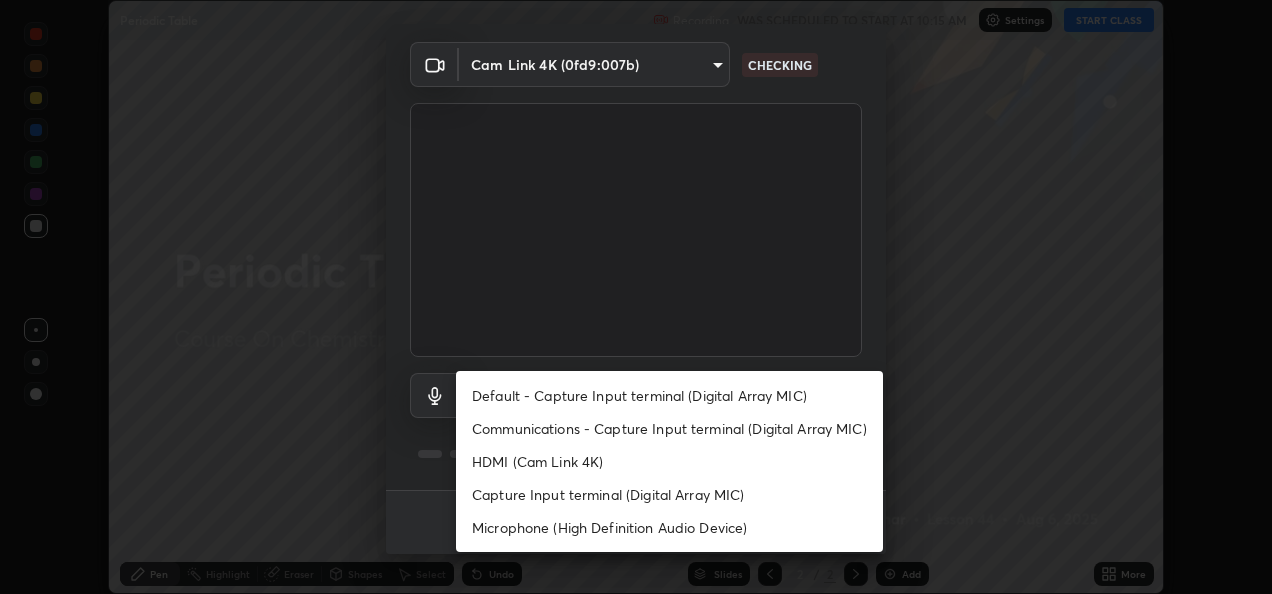 click on "Default - Capture Input terminal (Digital Array MIC)" at bounding box center (669, 395) 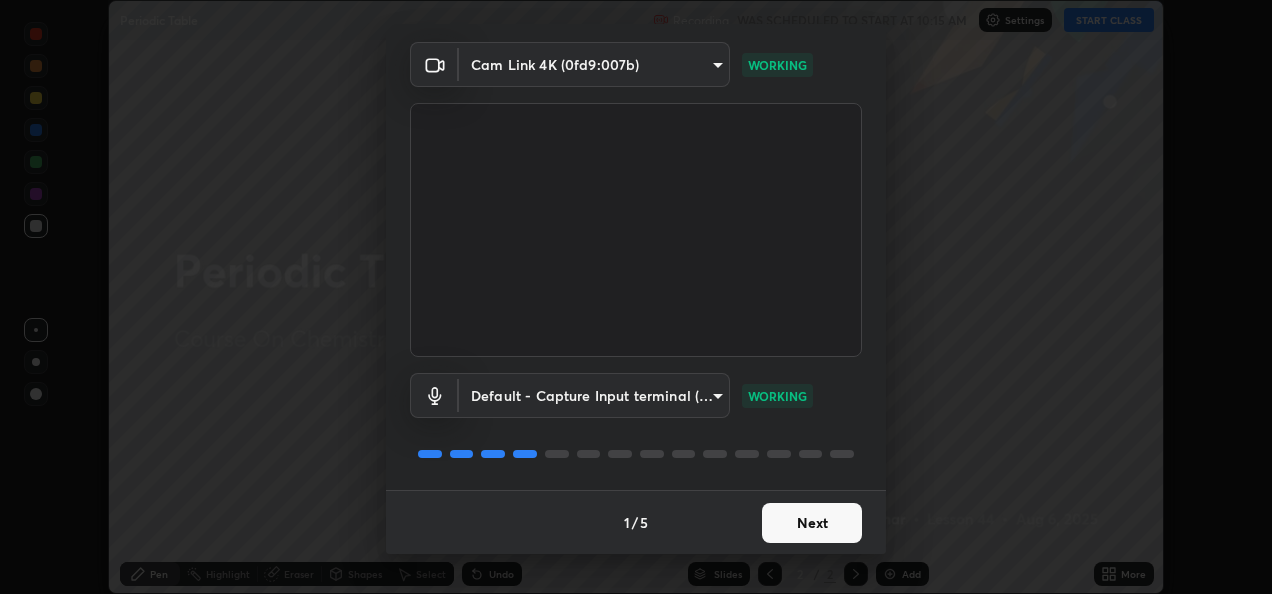 click on "Next" at bounding box center (812, 523) 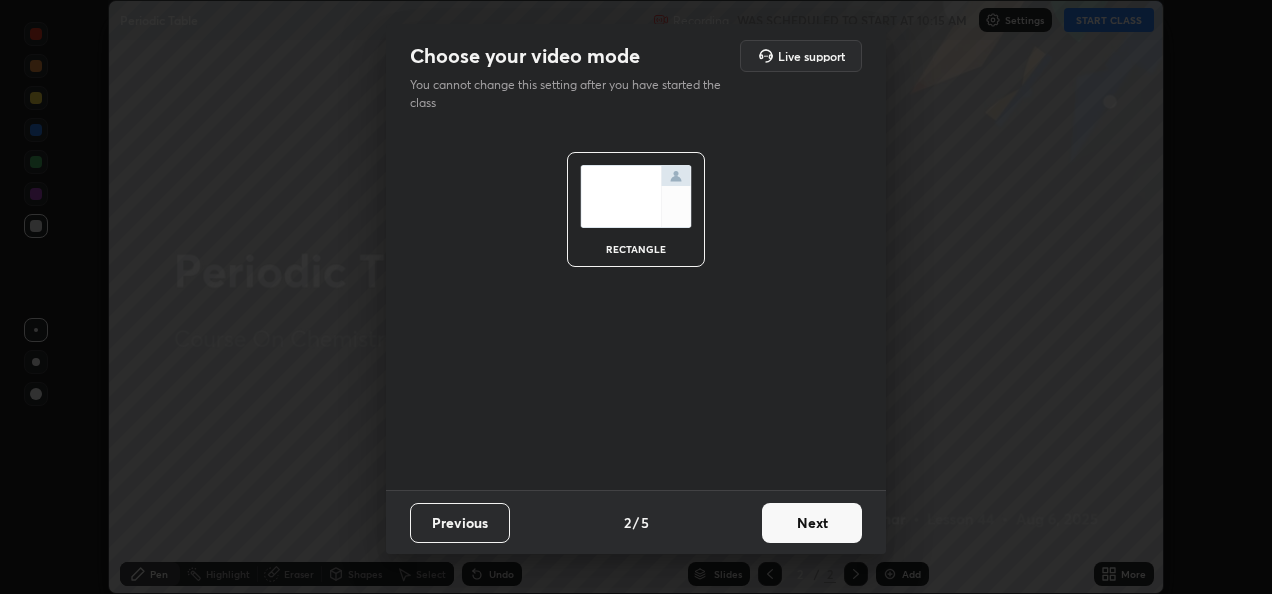 scroll, scrollTop: 0, scrollLeft: 0, axis: both 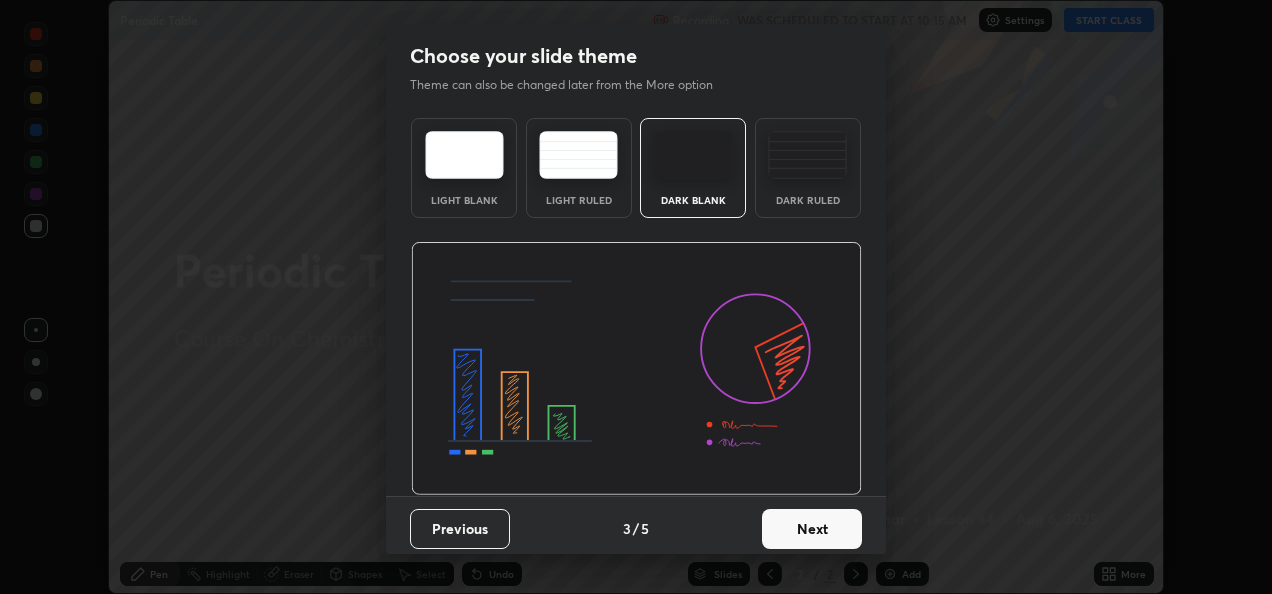 click on "Next" at bounding box center [812, 529] 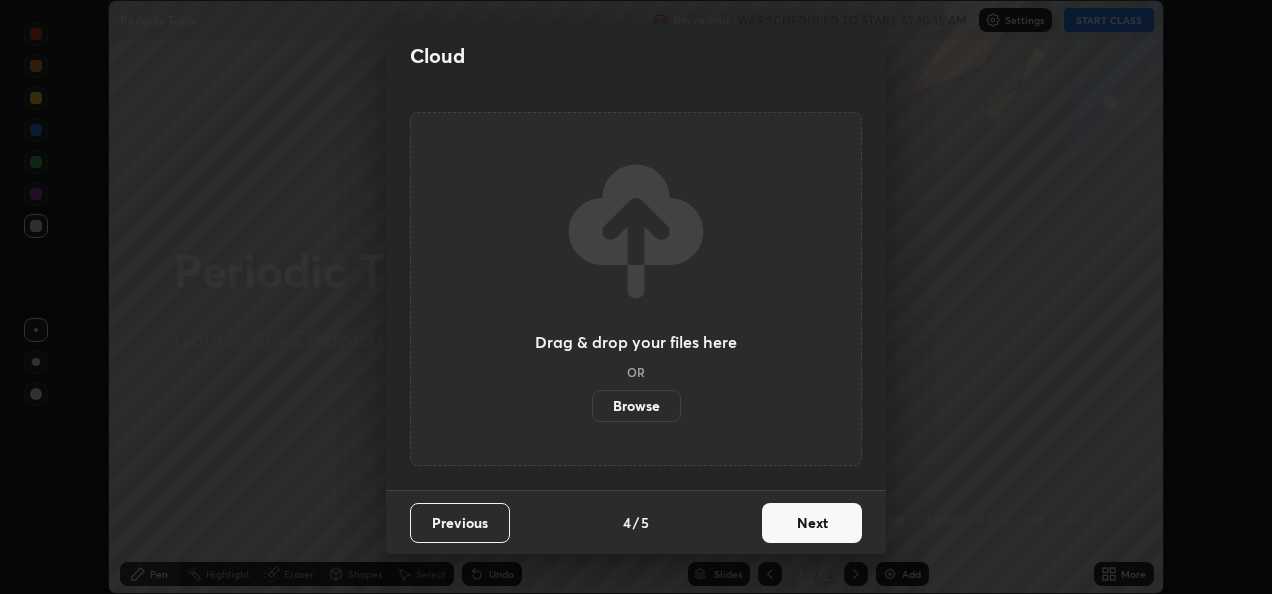 click on "Next" at bounding box center [812, 523] 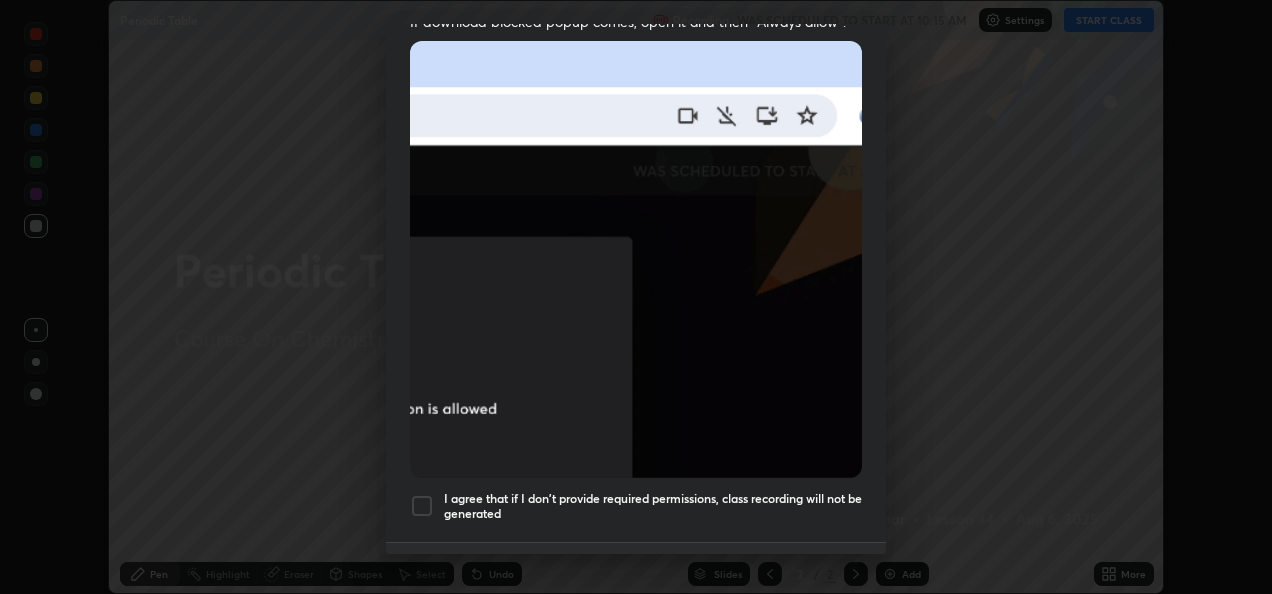 scroll, scrollTop: 435, scrollLeft: 0, axis: vertical 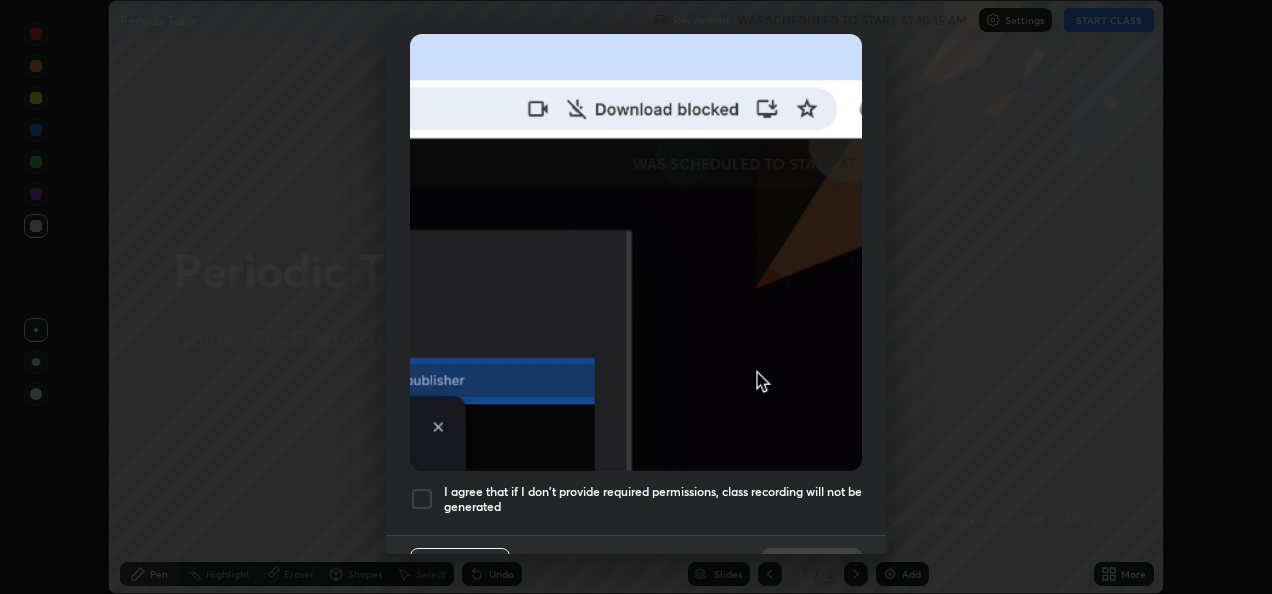click at bounding box center (422, 499) 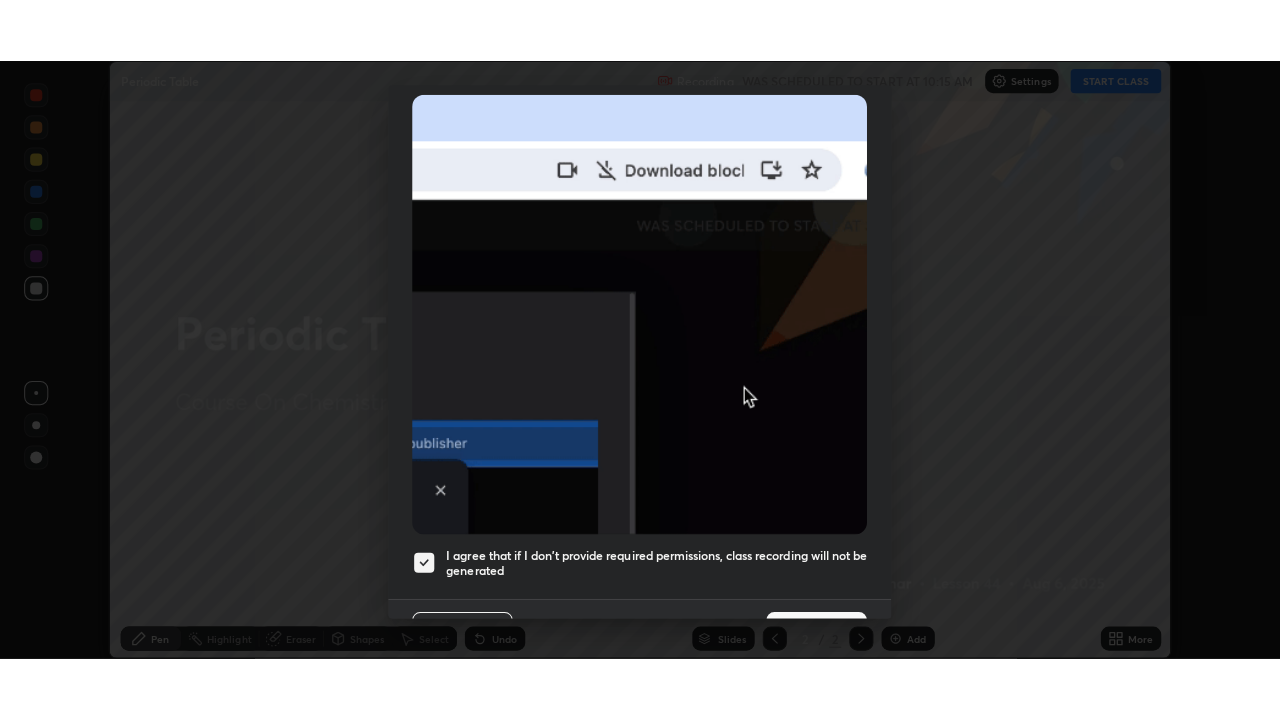 scroll, scrollTop: 470, scrollLeft: 0, axis: vertical 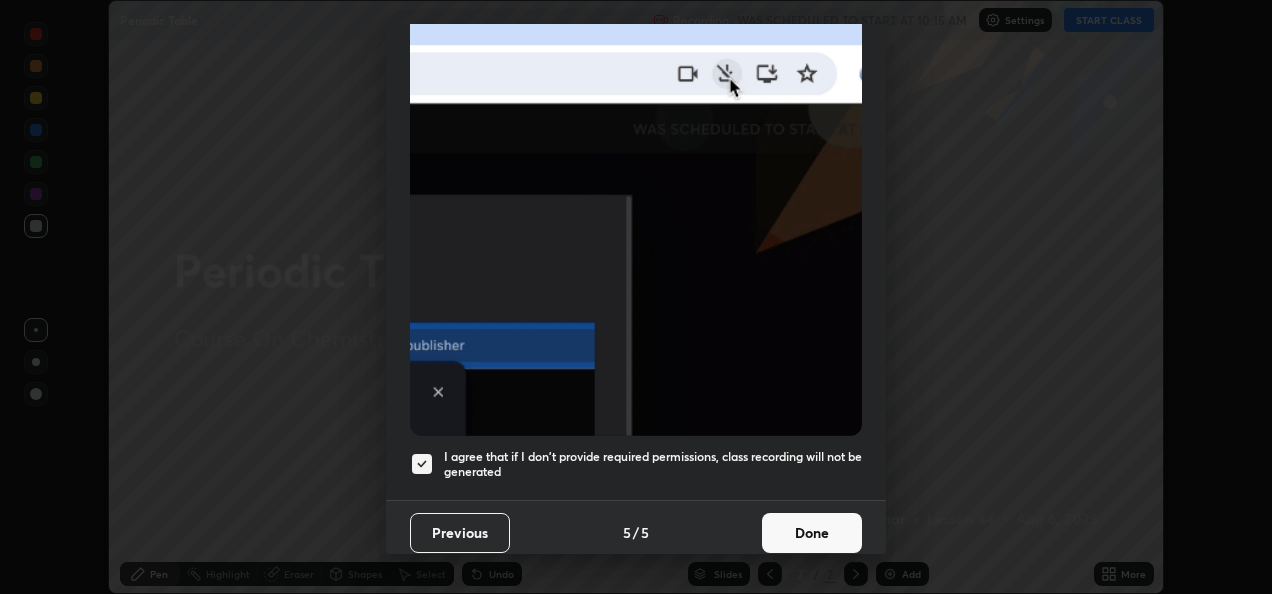 click on "Done" at bounding box center (812, 533) 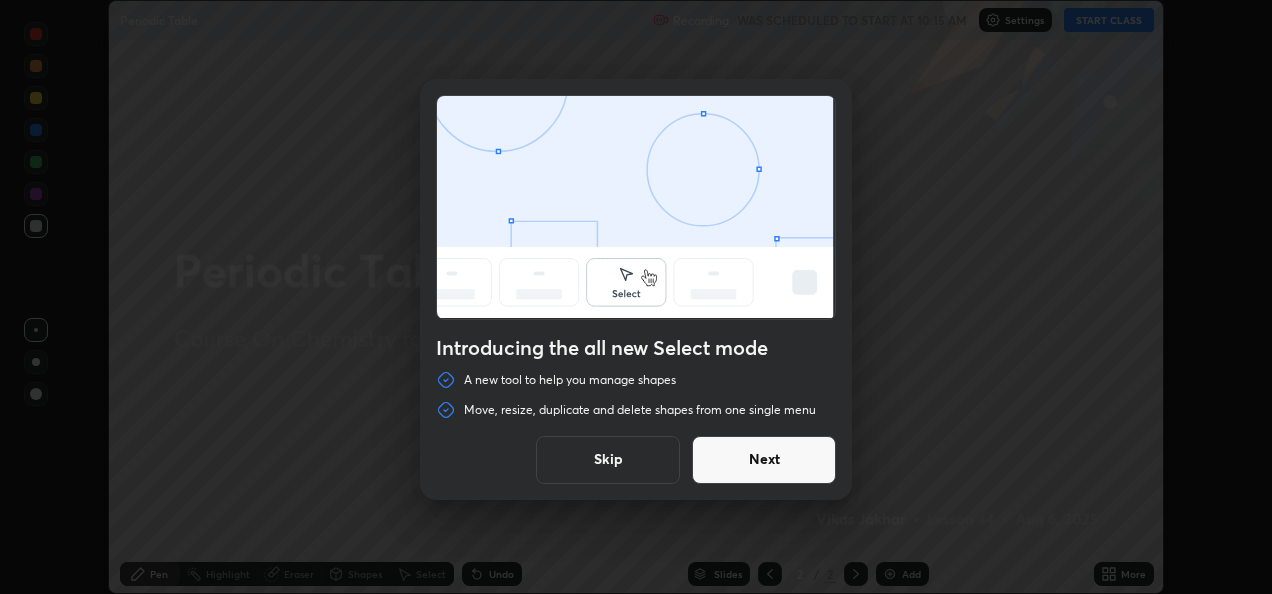 click on "Next" at bounding box center (764, 460) 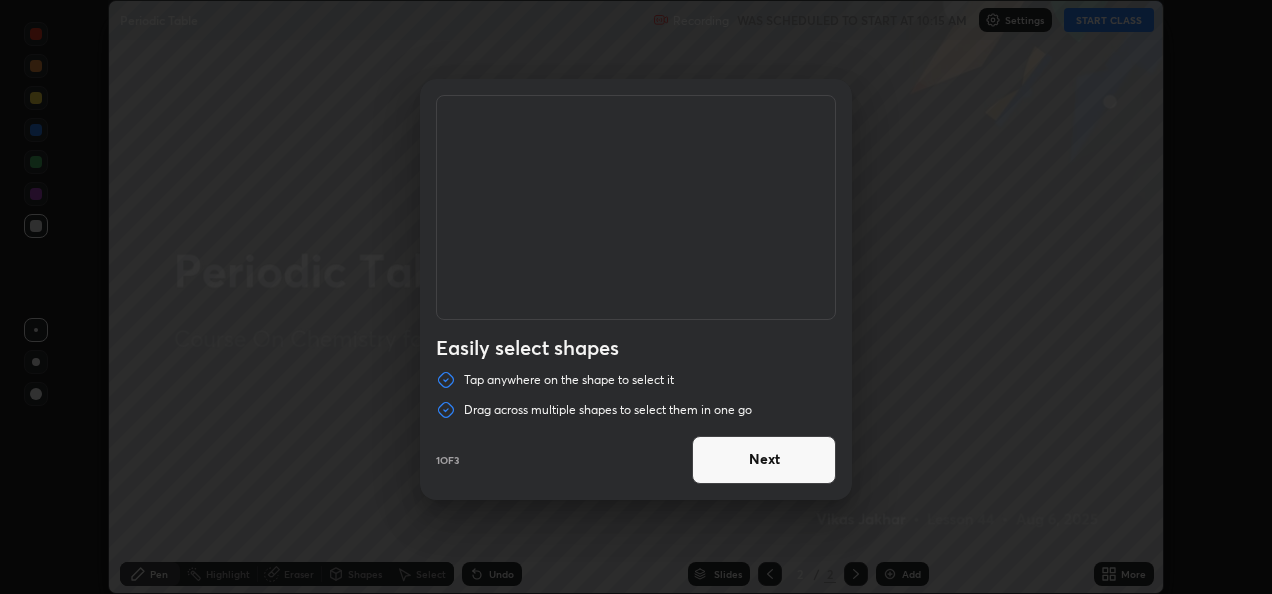 click on "Next" at bounding box center (764, 460) 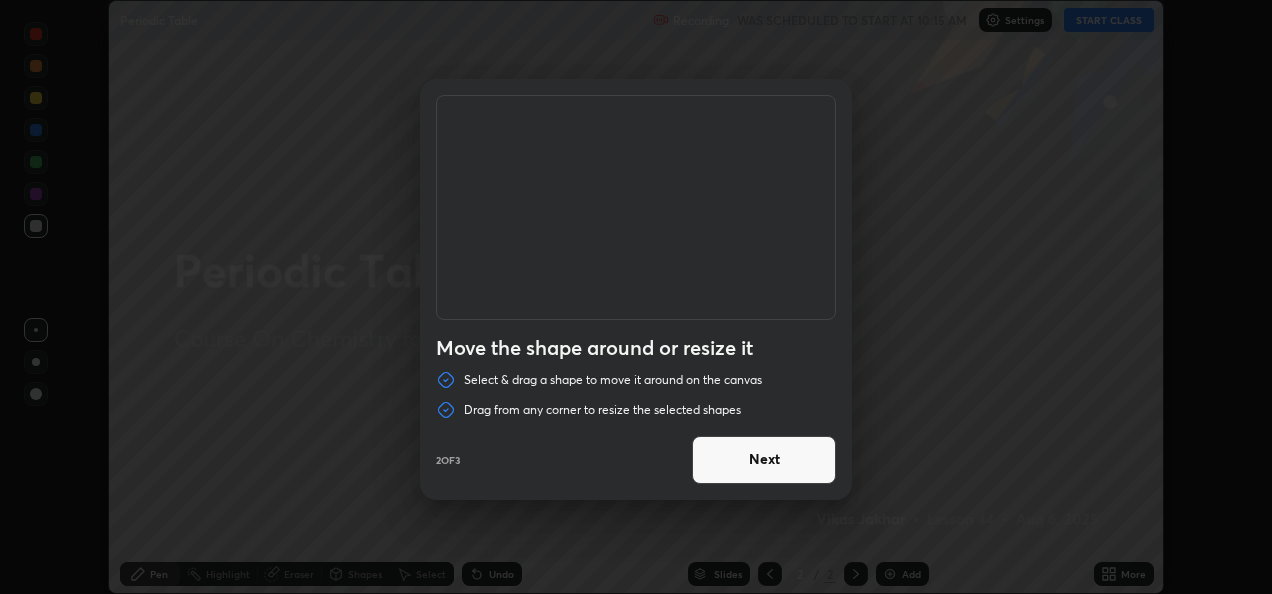 click on "Next" at bounding box center [764, 460] 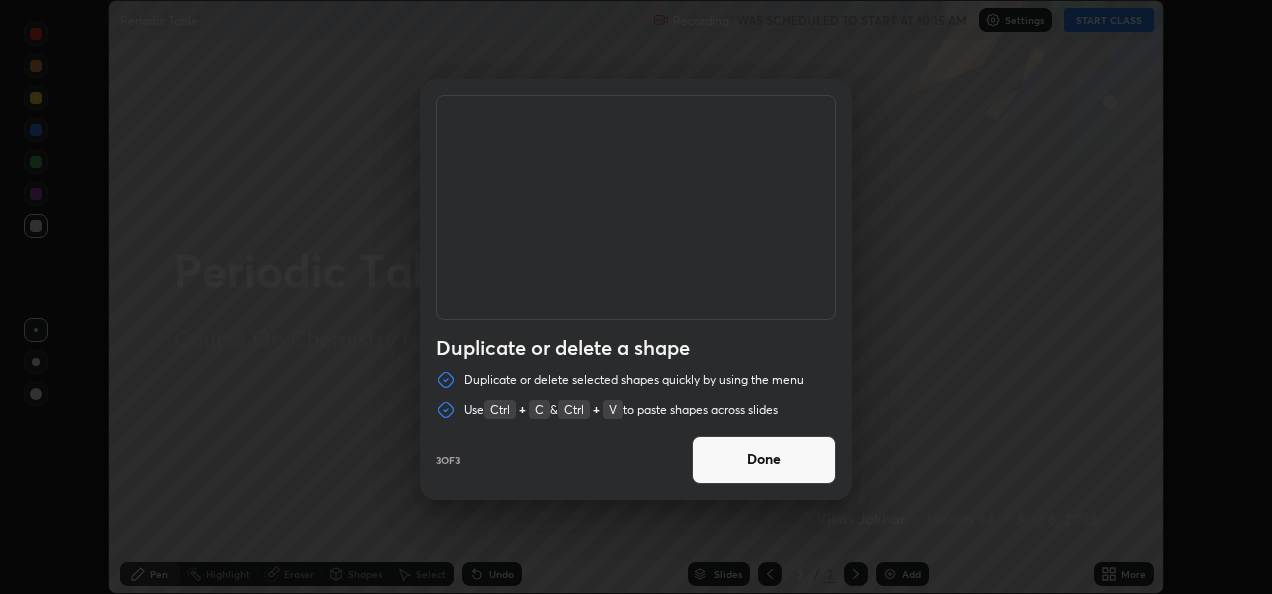 click on "Done" at bounding box center [764, 460] 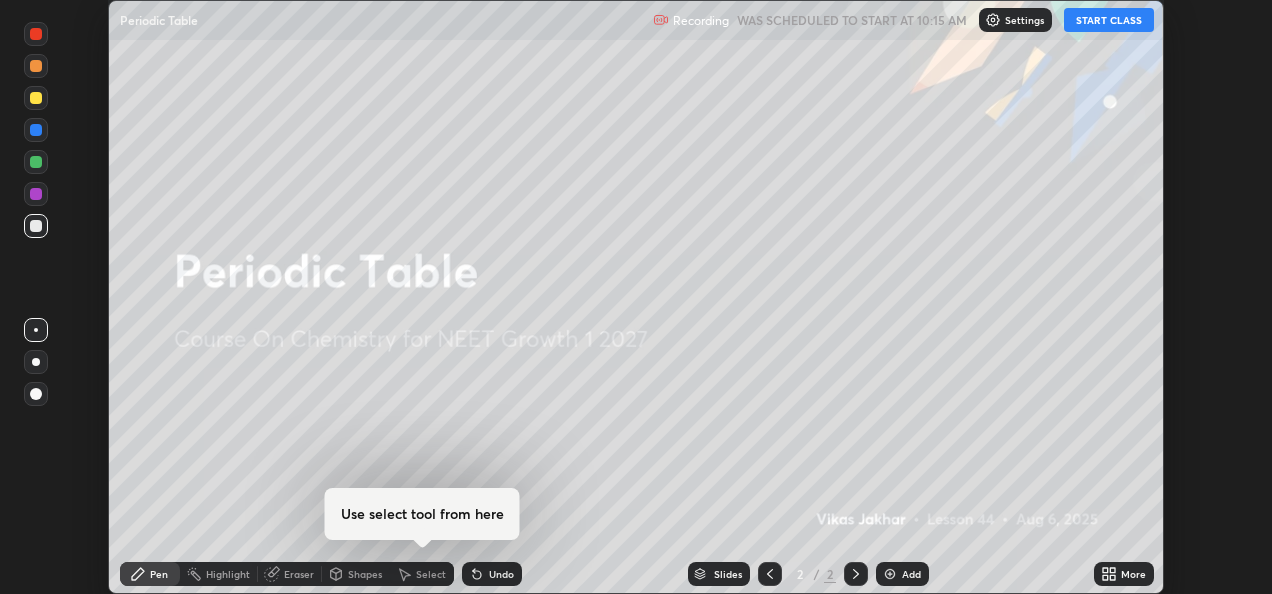 click on "START CLASS" at bounding box center [1109, 20] 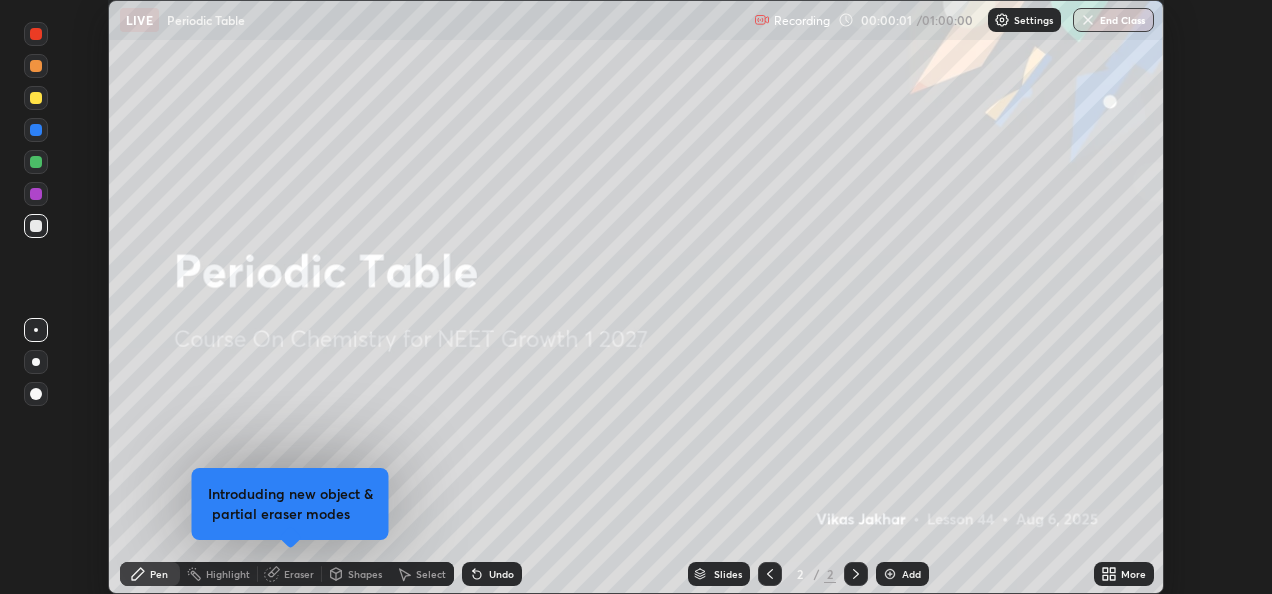 click 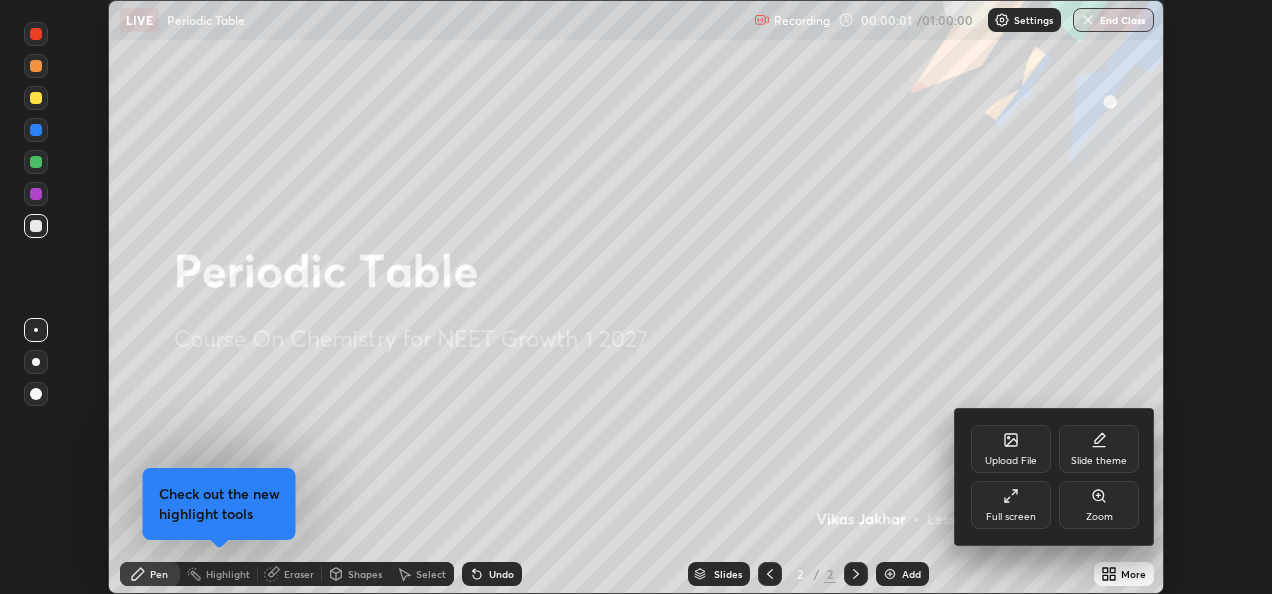 click on "Full screen" at bounding box center (1011, 517) 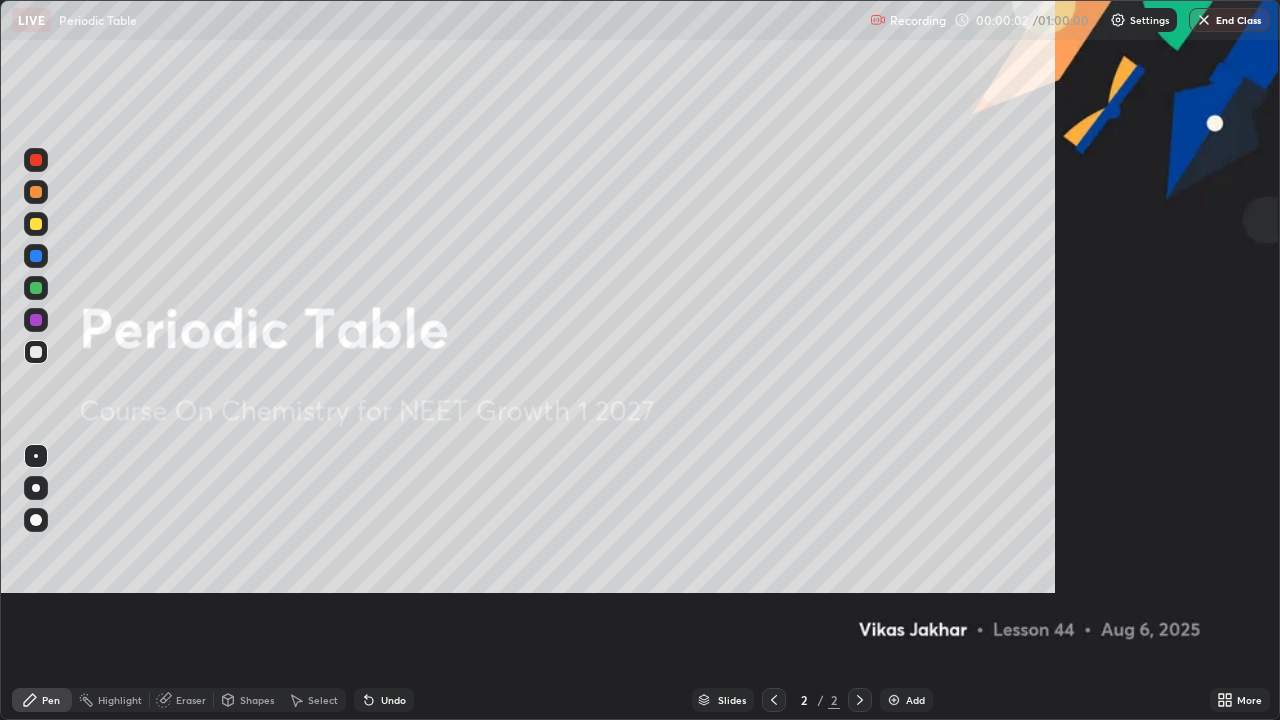 scroll, scrollTop: 99280, scrollLeft: 98720, axis: both 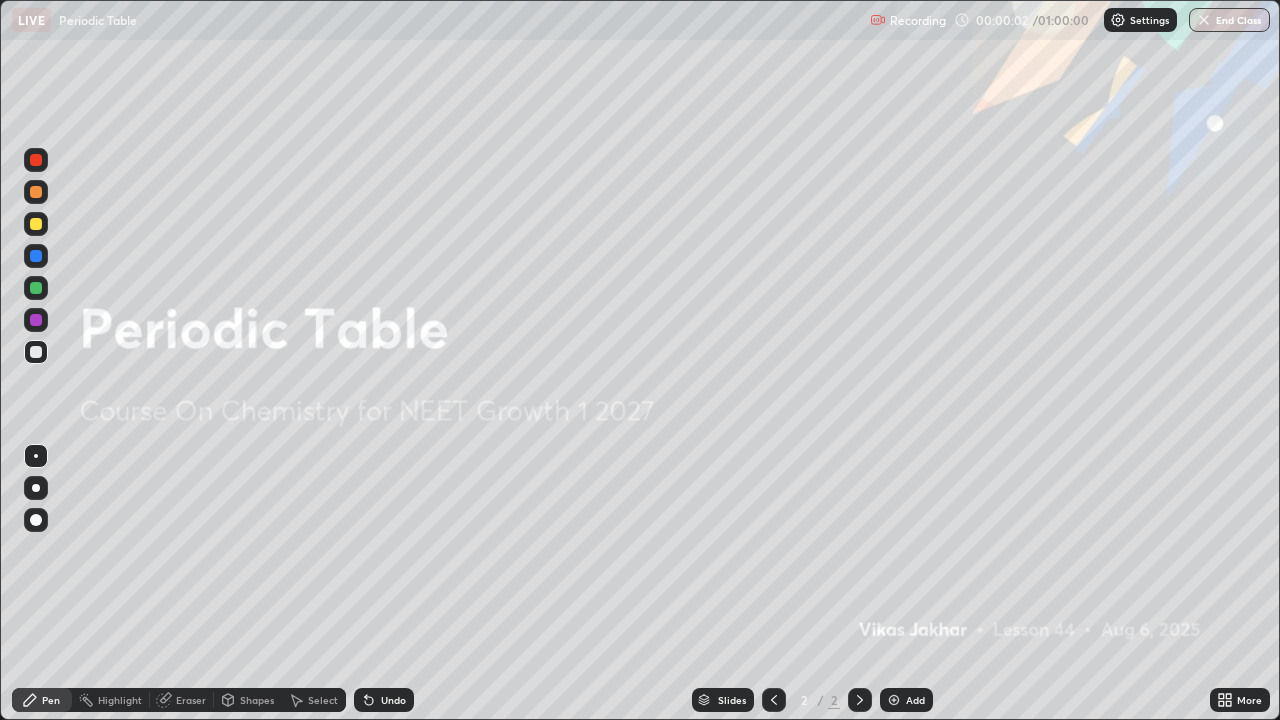 click on "Add" at bounding box center (915, 700) 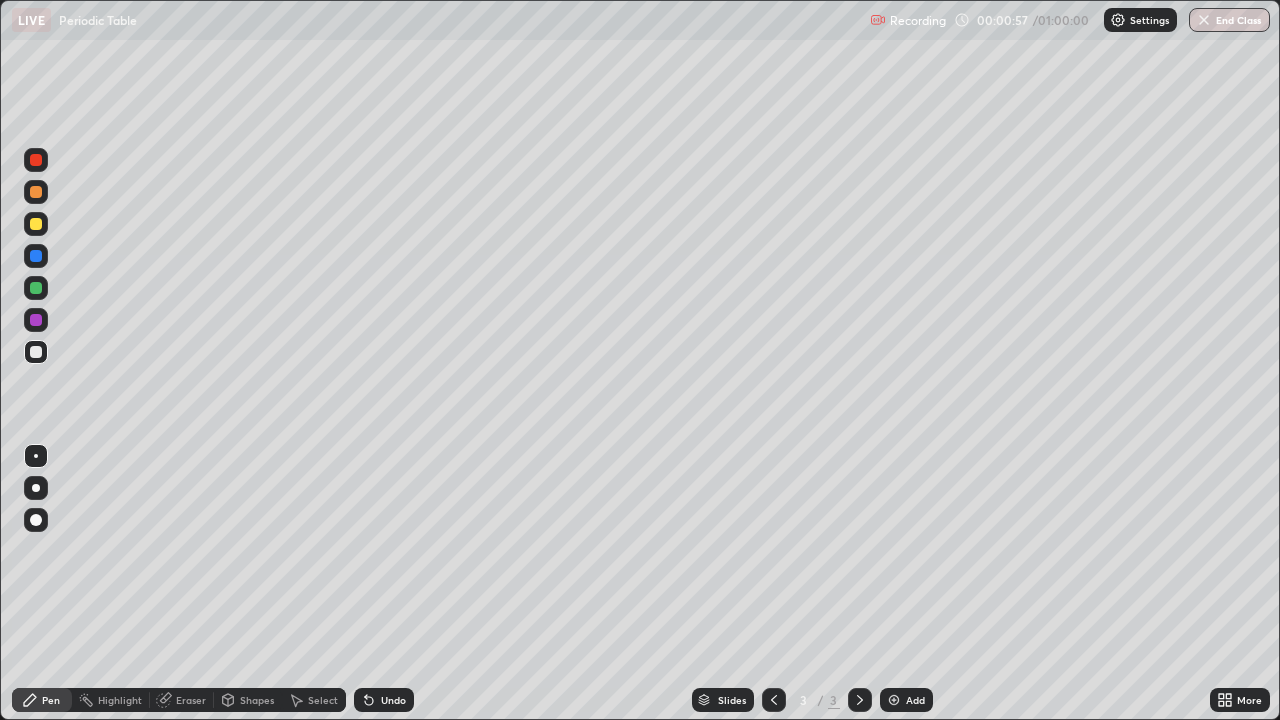 click at bounding box center [36, 488] 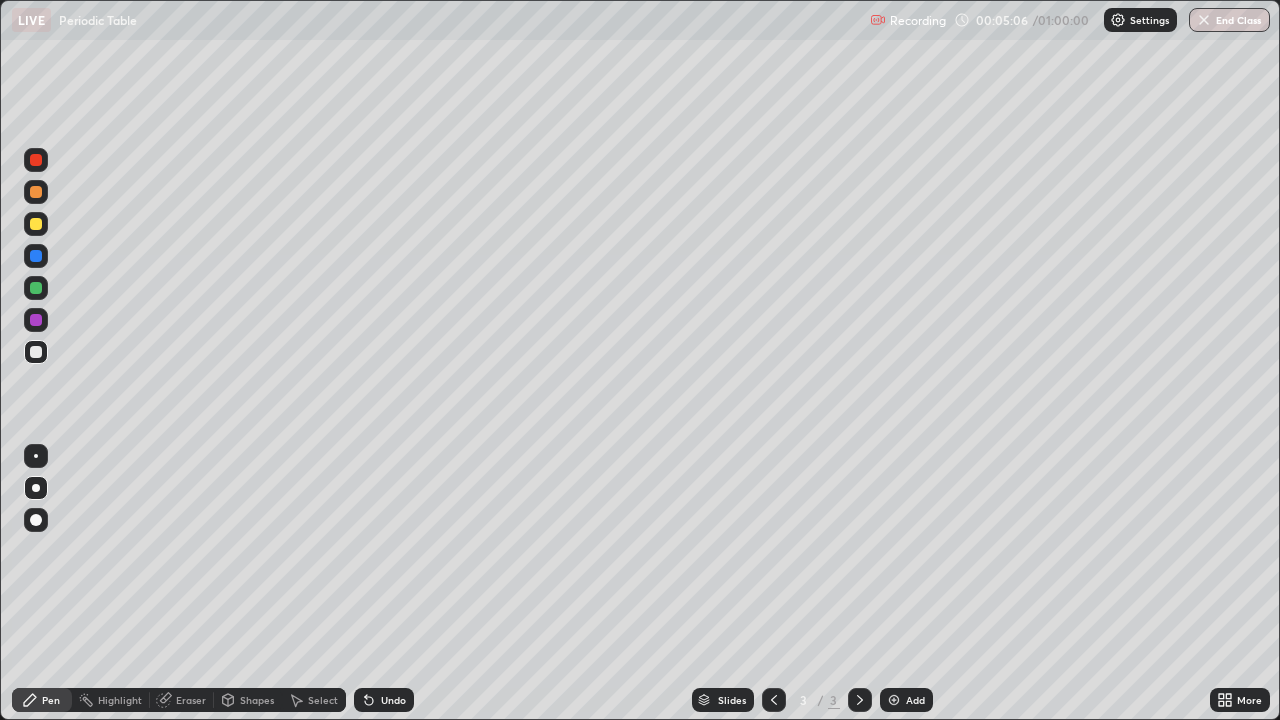 click at bounding box center [36, 224] 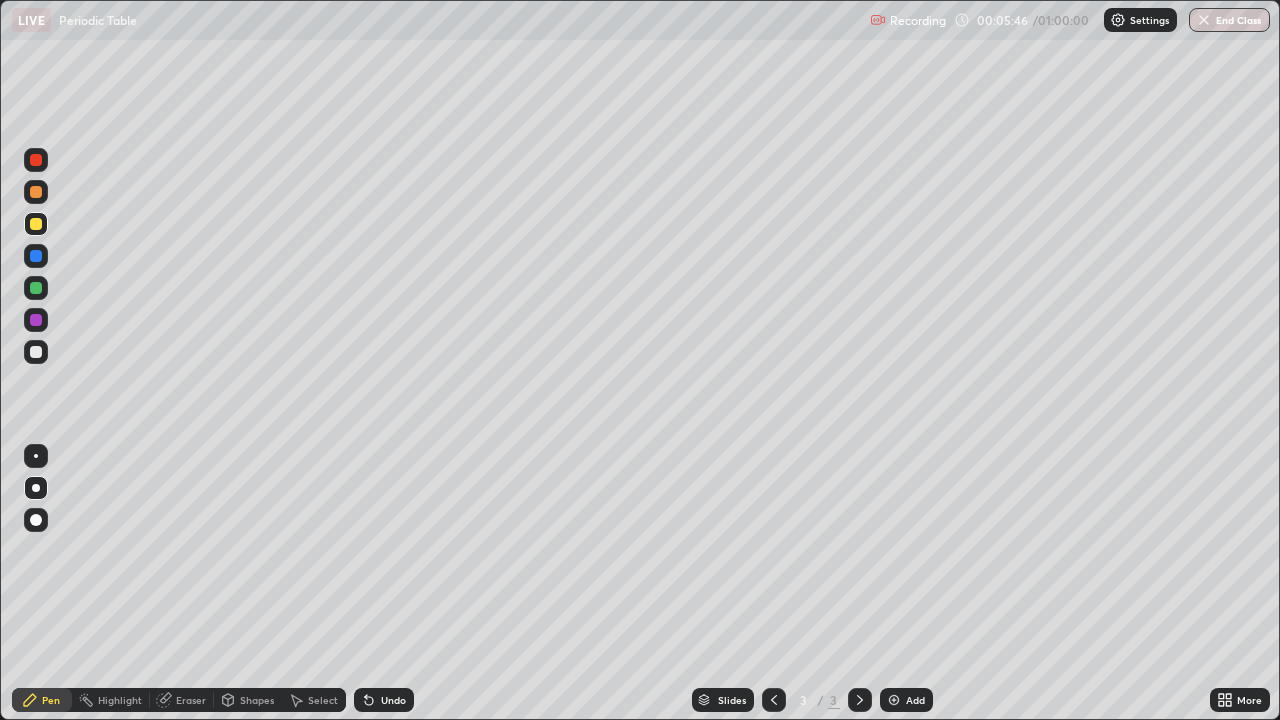 click at bounding box center [894, 700] 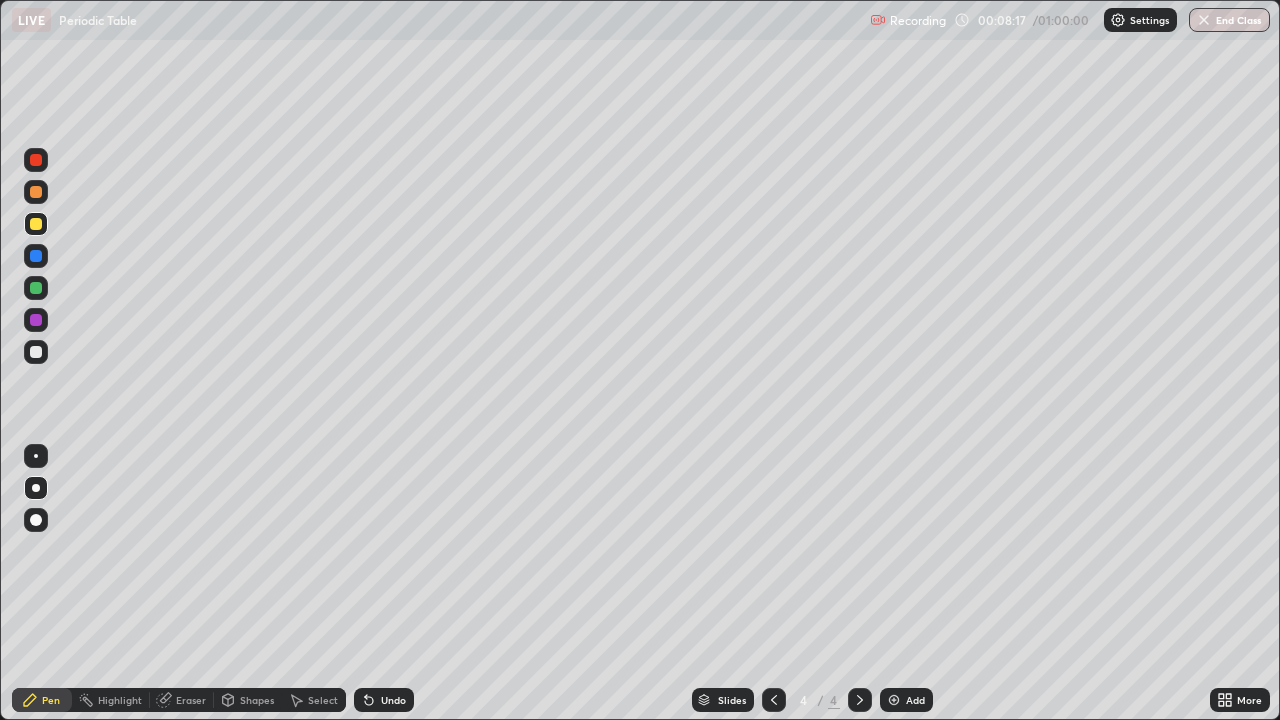 click at bounding box center [774, 700] 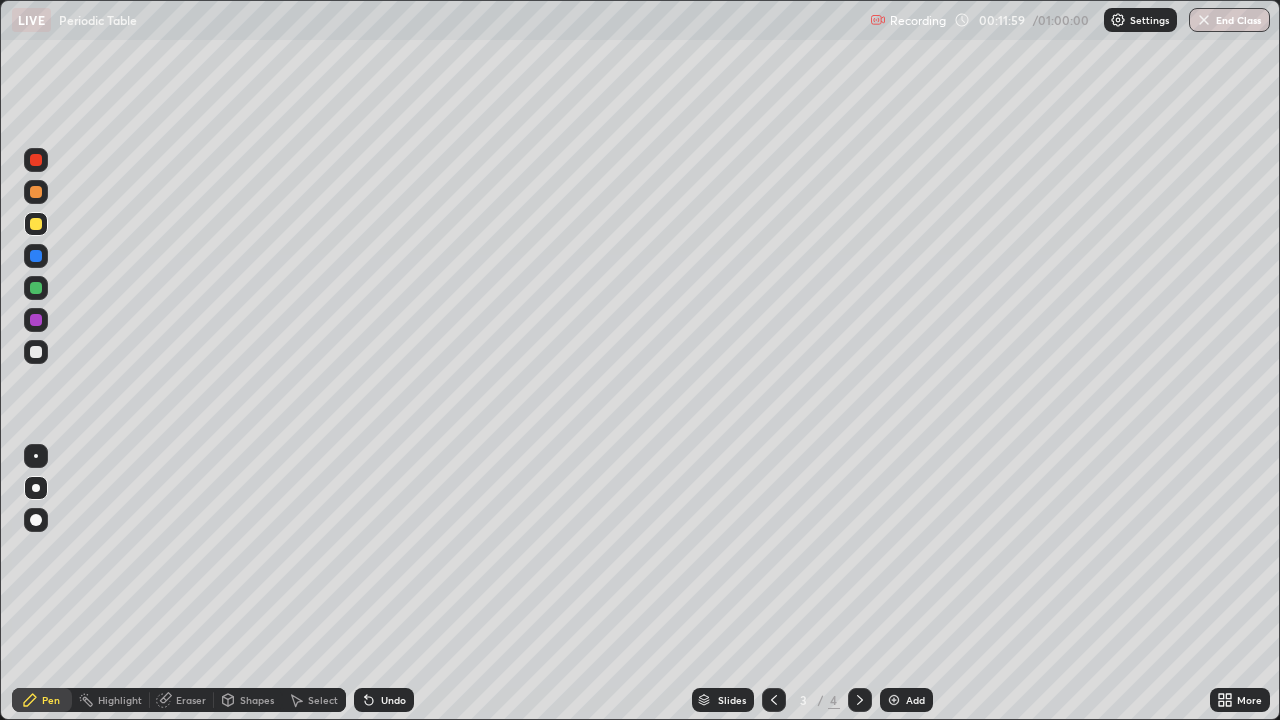 click 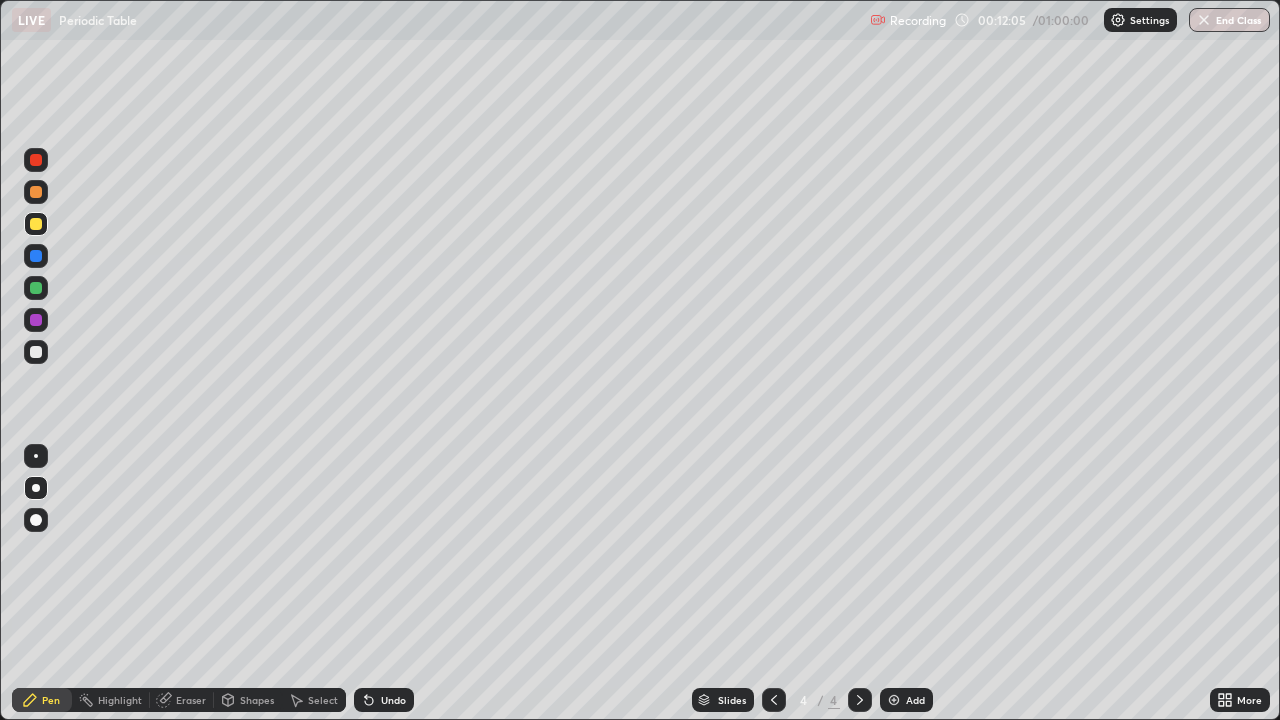 click 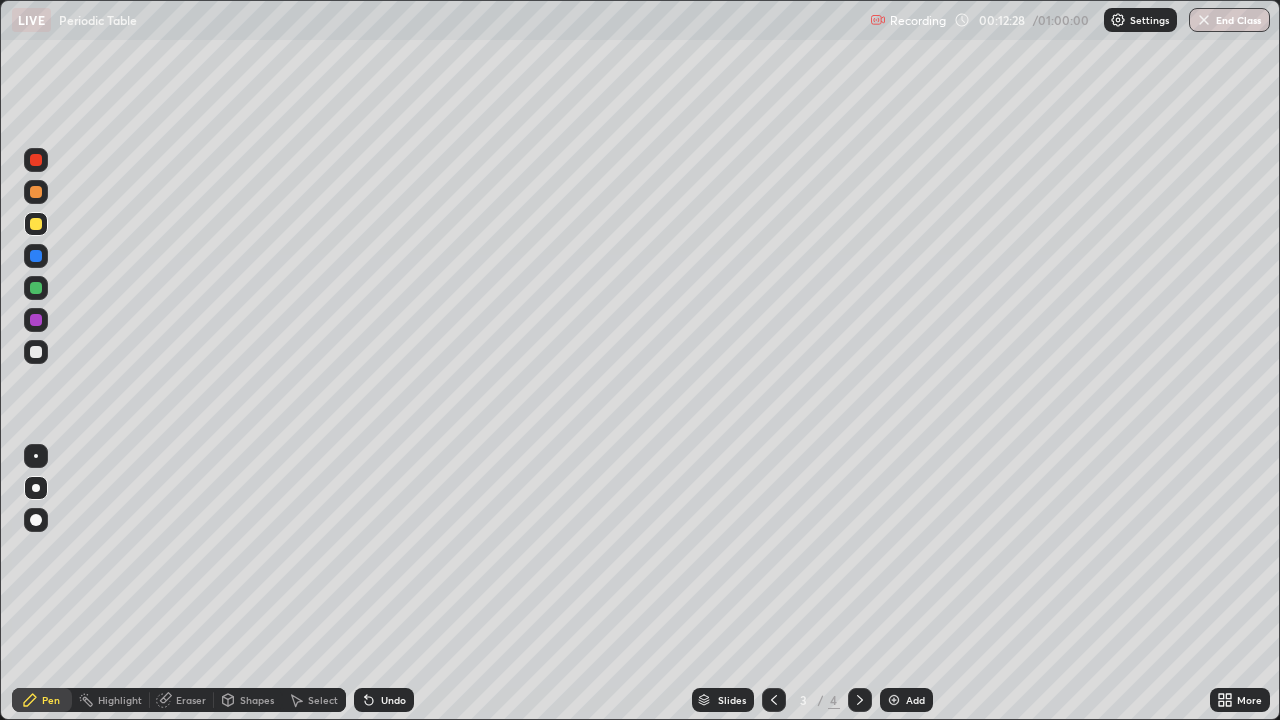 click 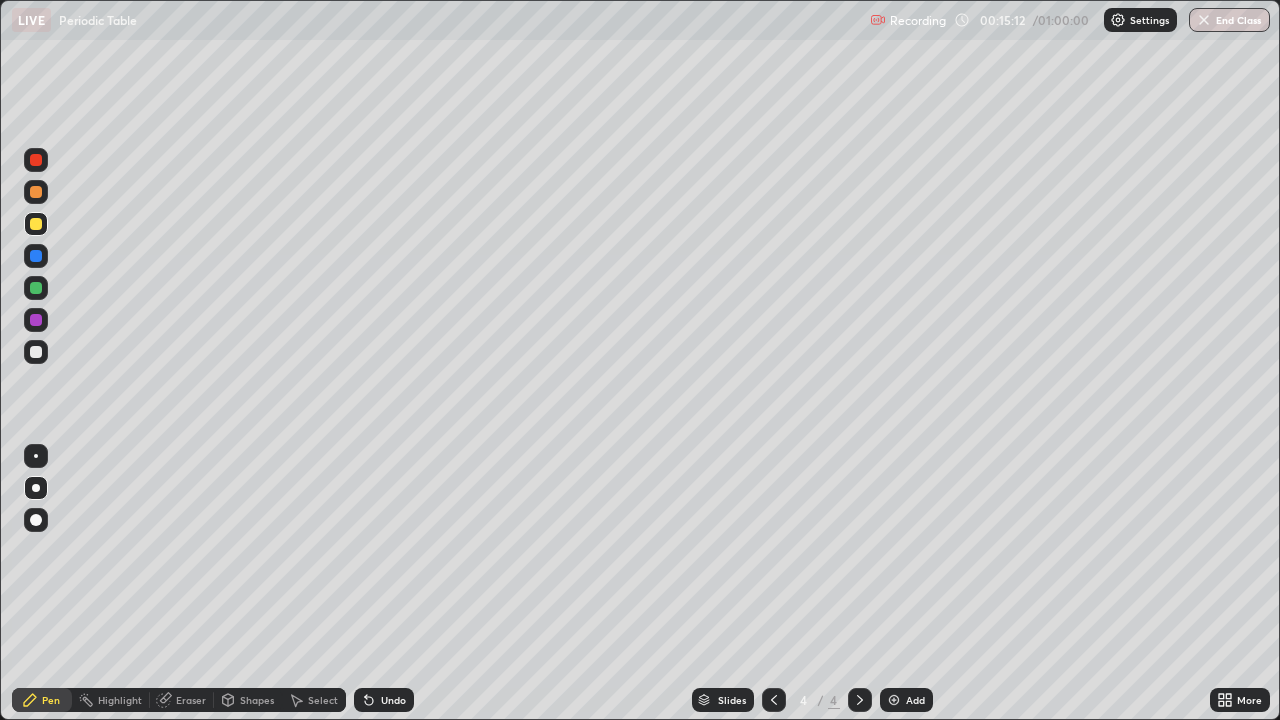 click at bounding box center [894, 700] 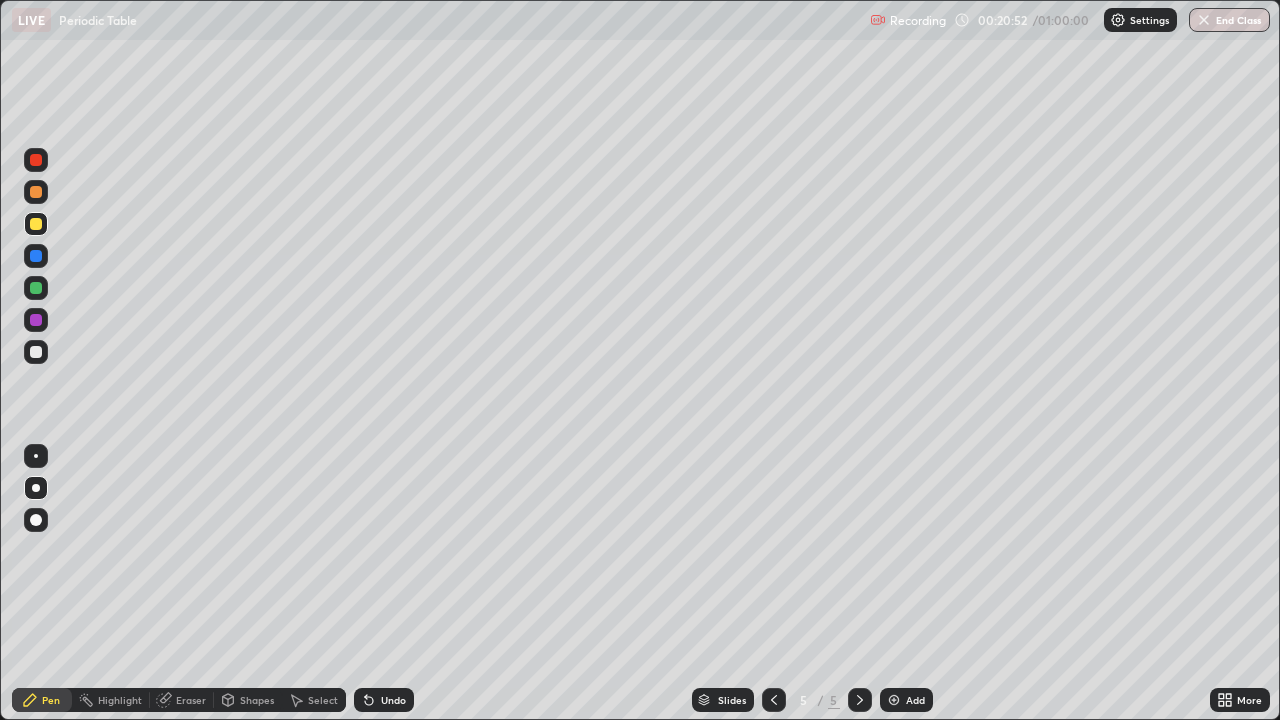 click at bounding box center [894, 700] 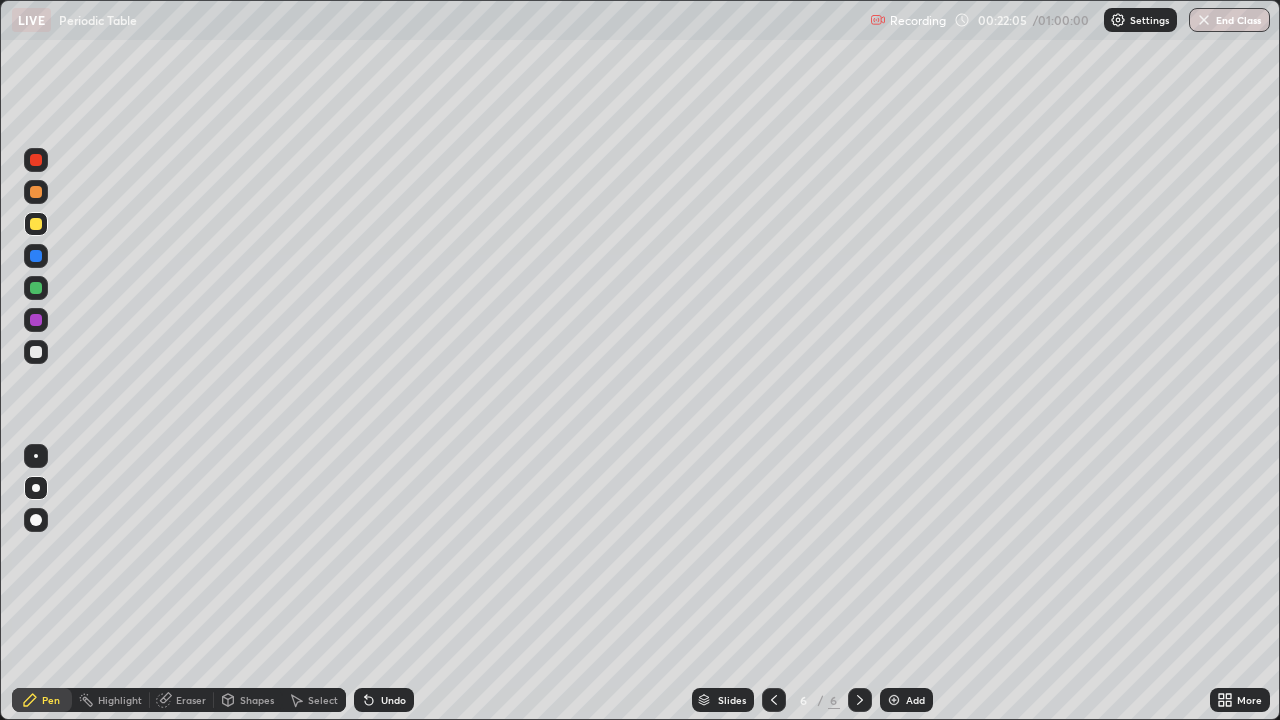 click at bounding box center (36, 352) 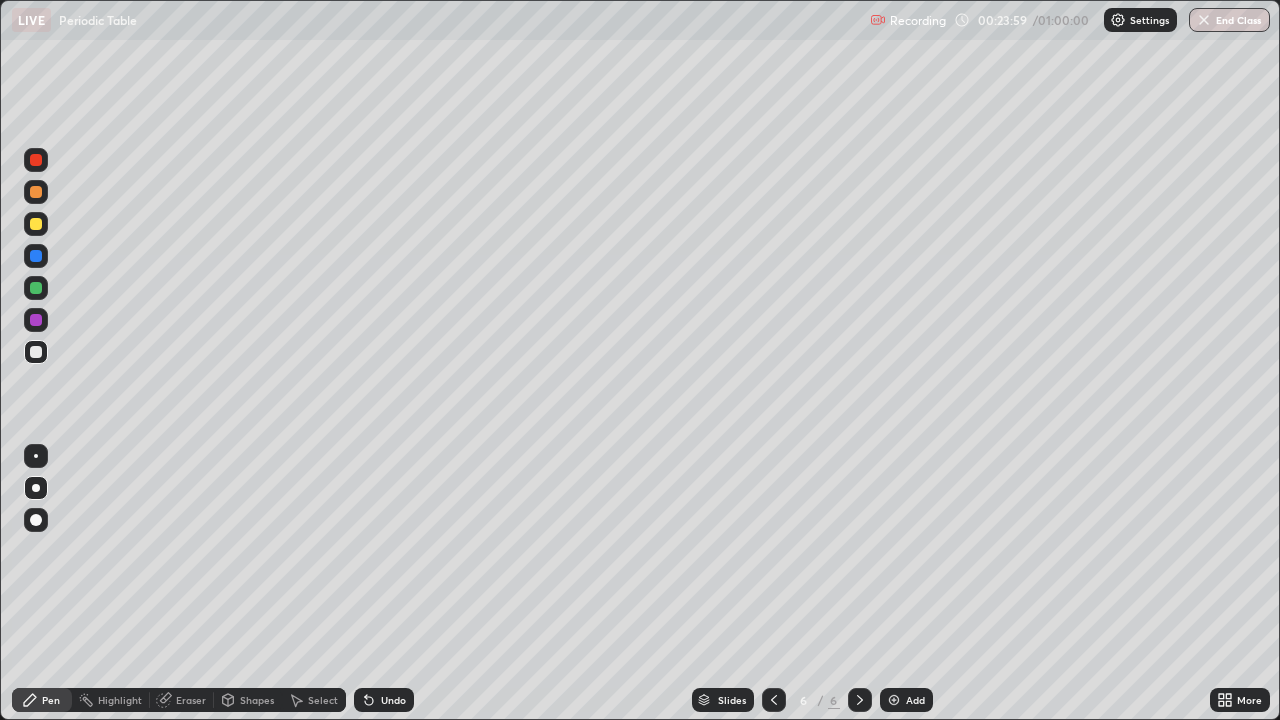 click on "Eraser" at bounding box center [191, 700] 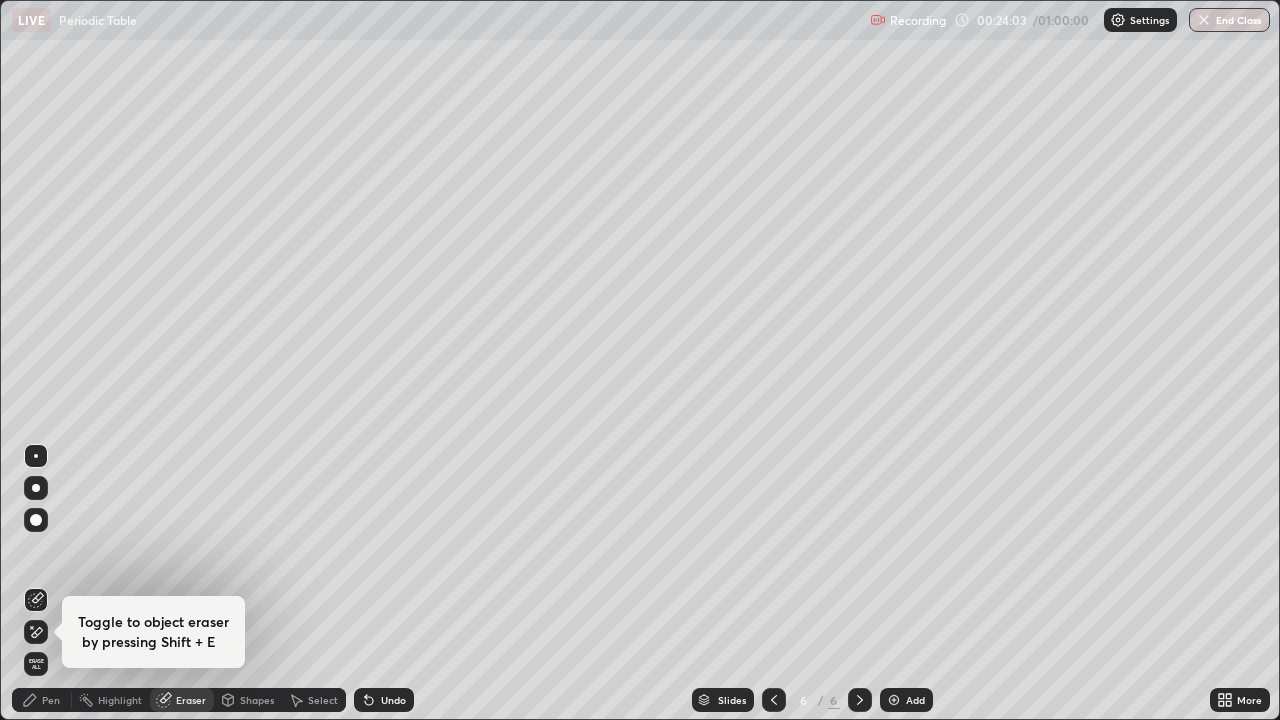 click on "Pen" at bounding box center (42, 700) 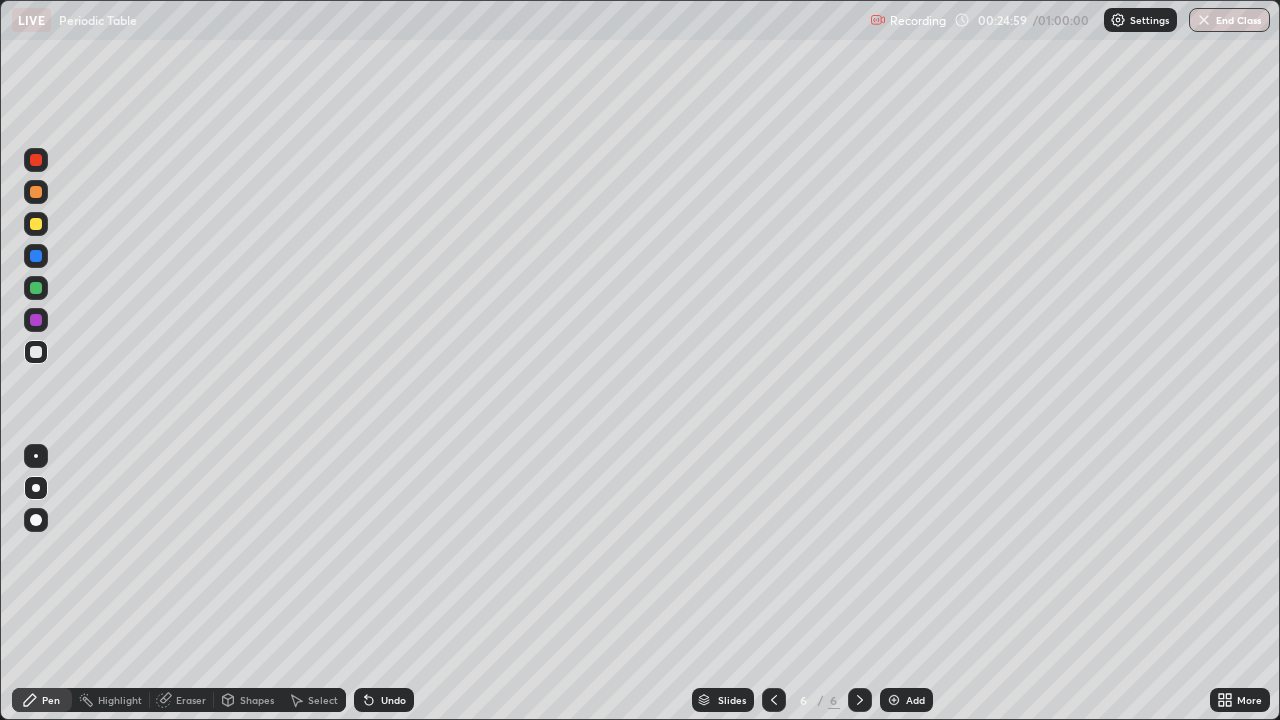 click on "Eraser" at bounding box center [191, 700] 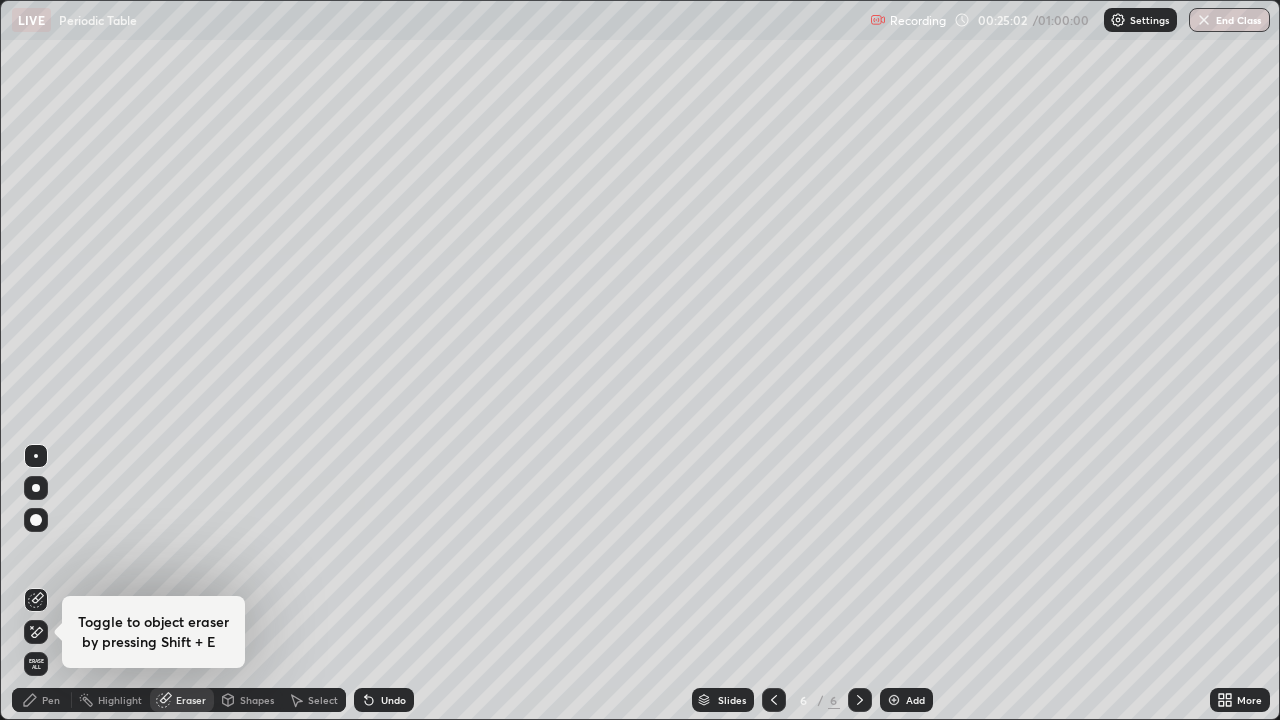 click on "Pen" at bounding box center (51, 700) 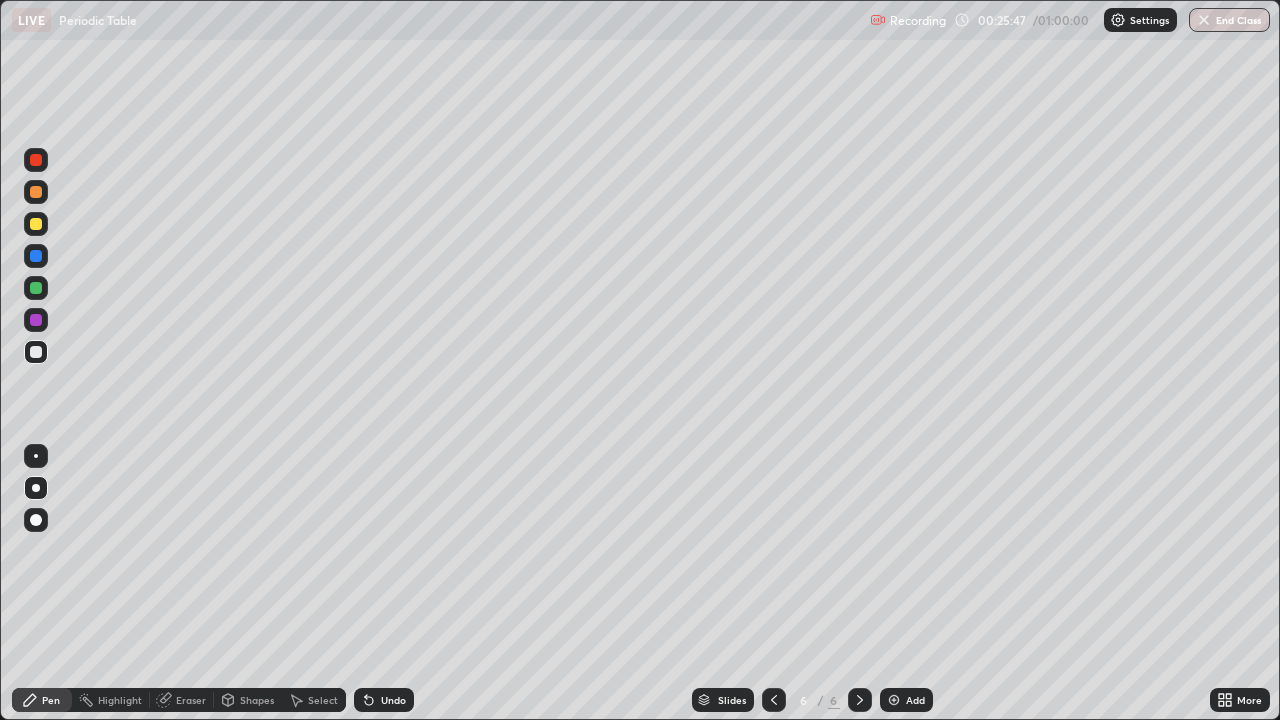 click 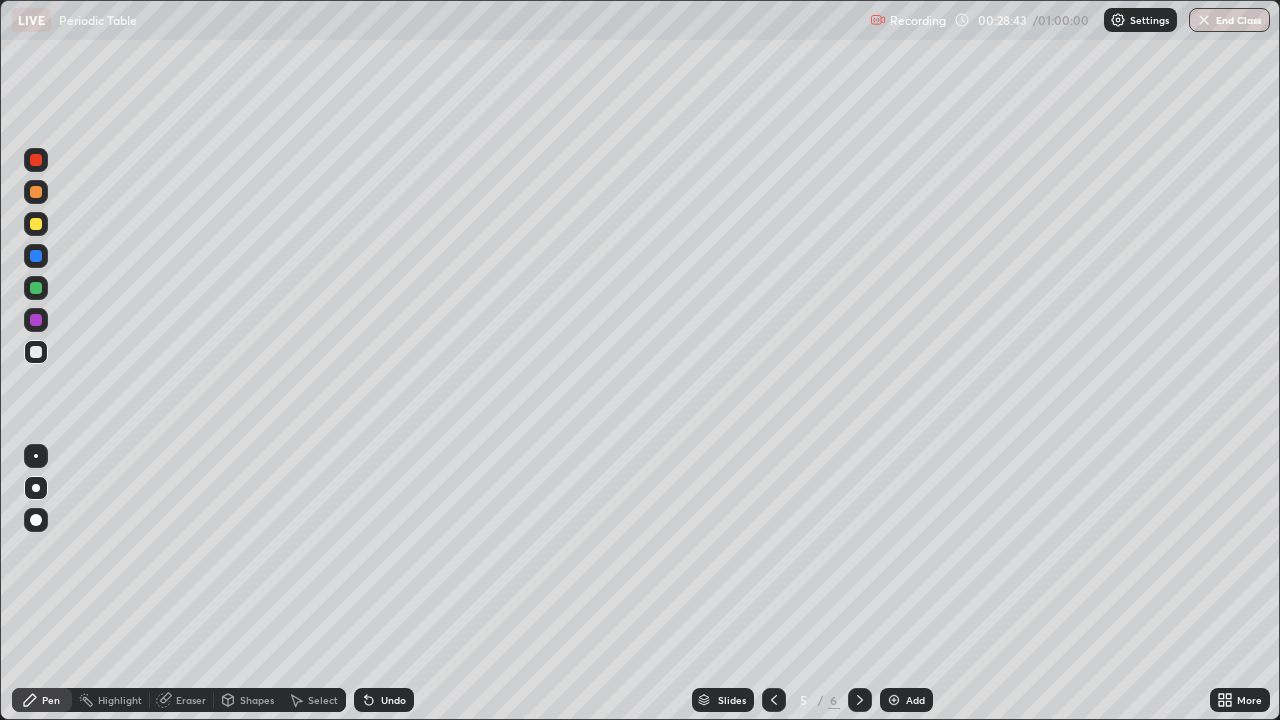 click 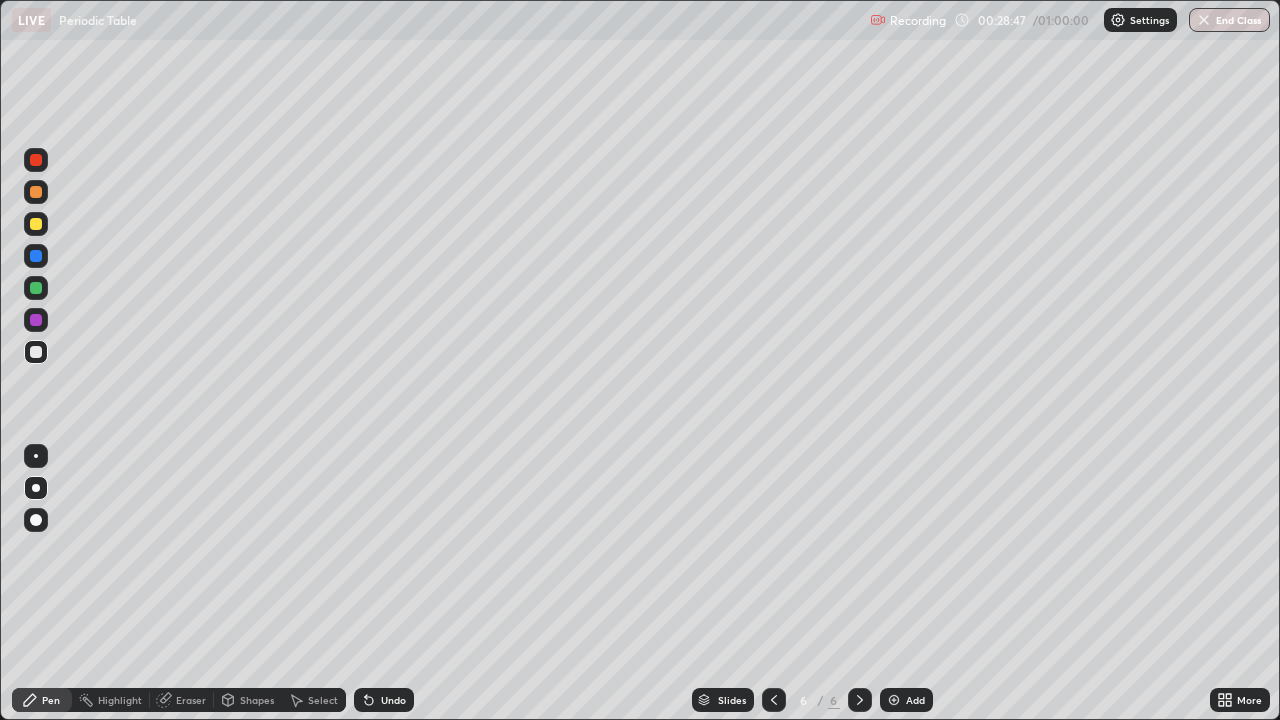 click 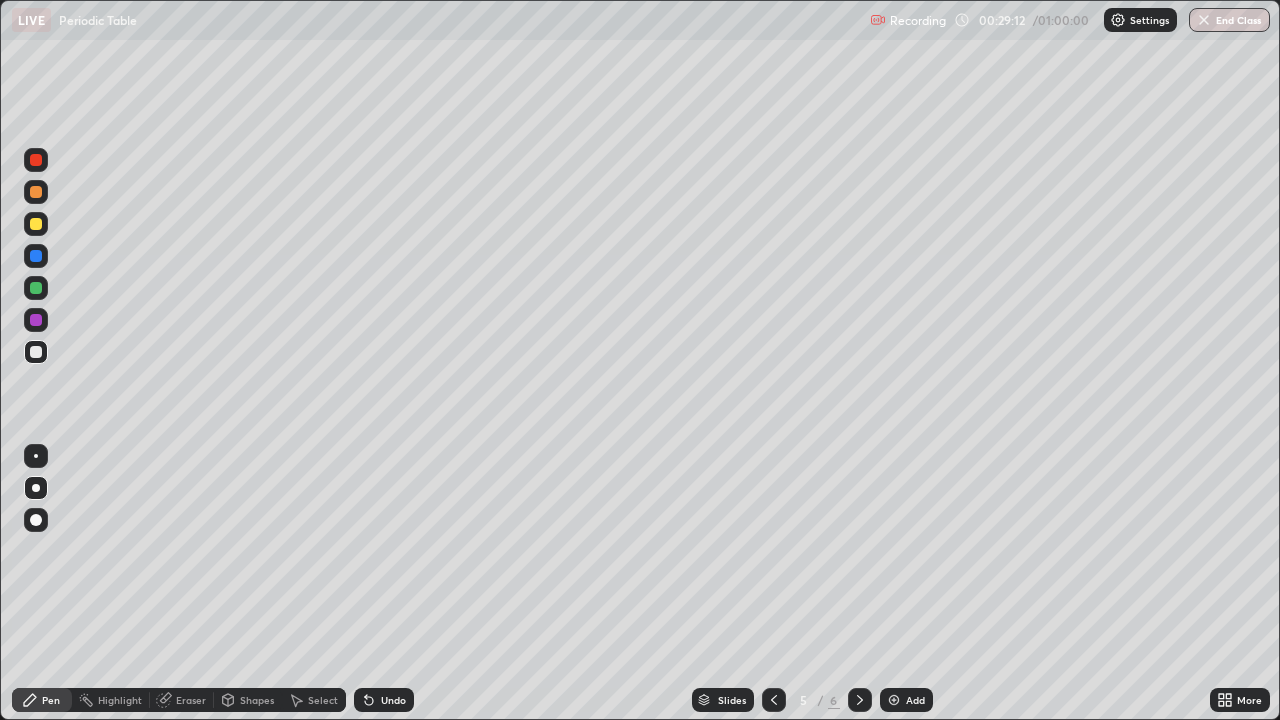 click 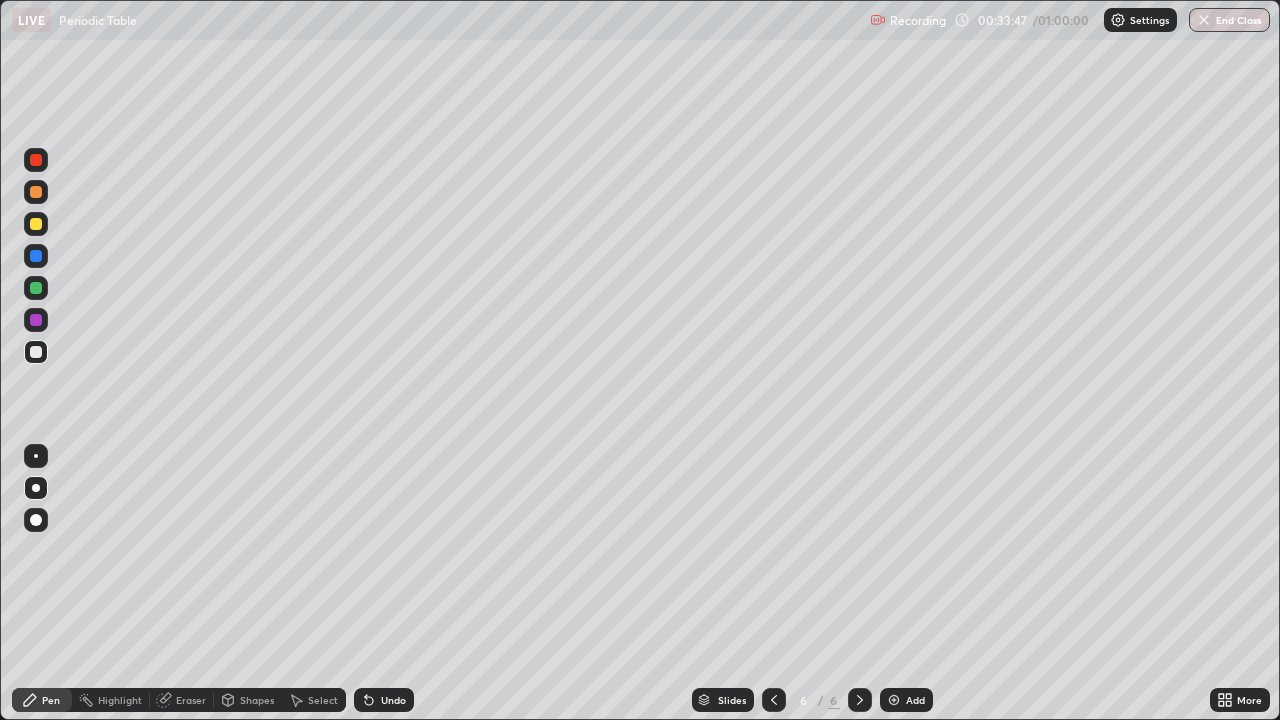 click on "Add" at bounding box center [906, 700] 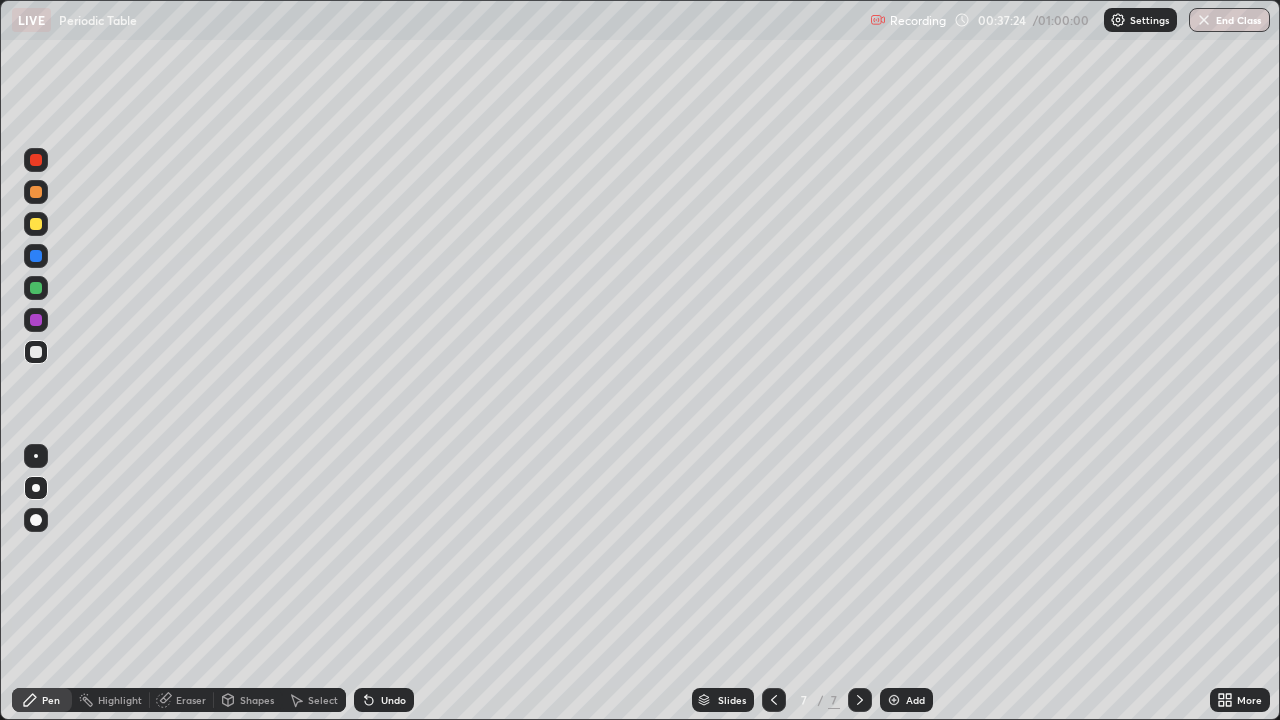 click on "Add" at bounding box center (906, 700) 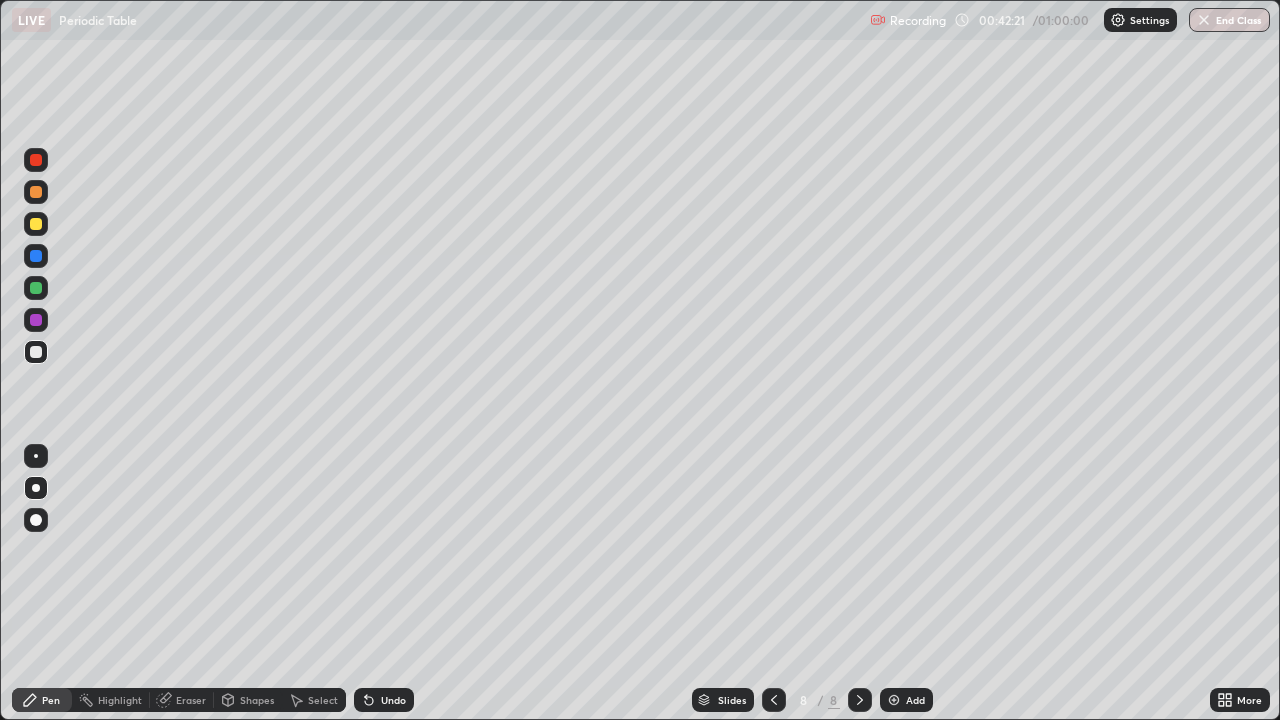 click 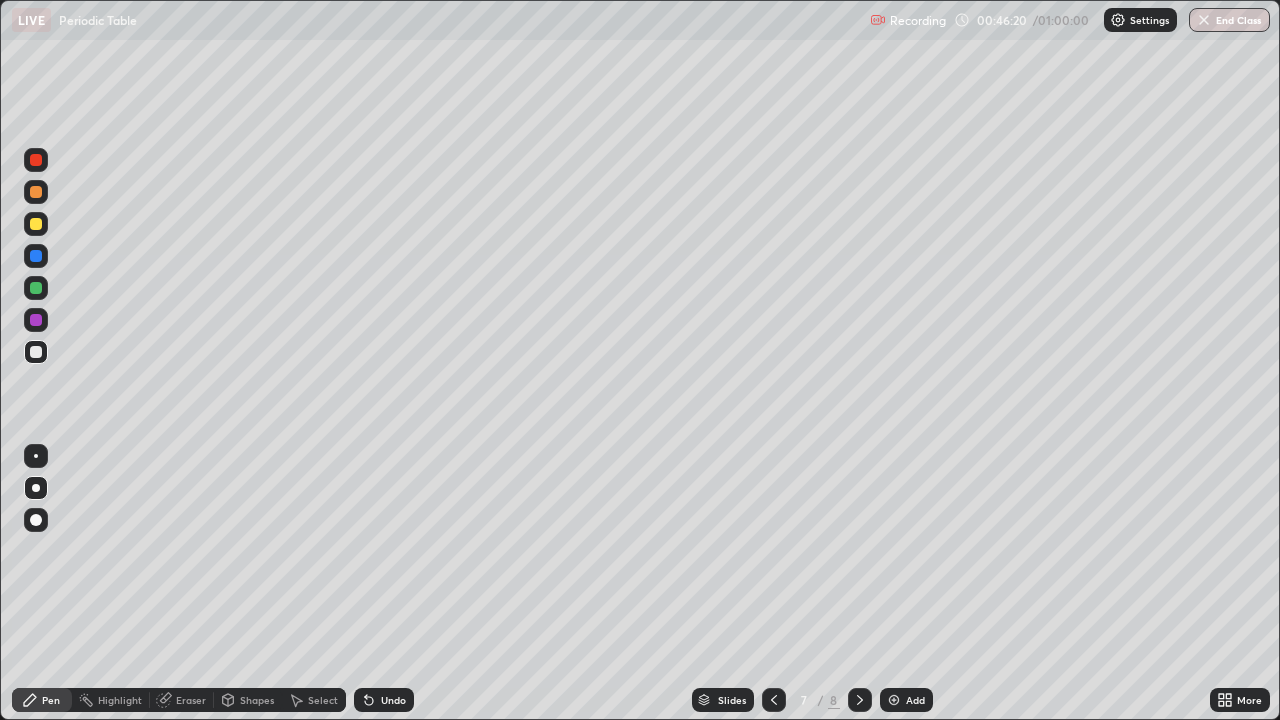 click 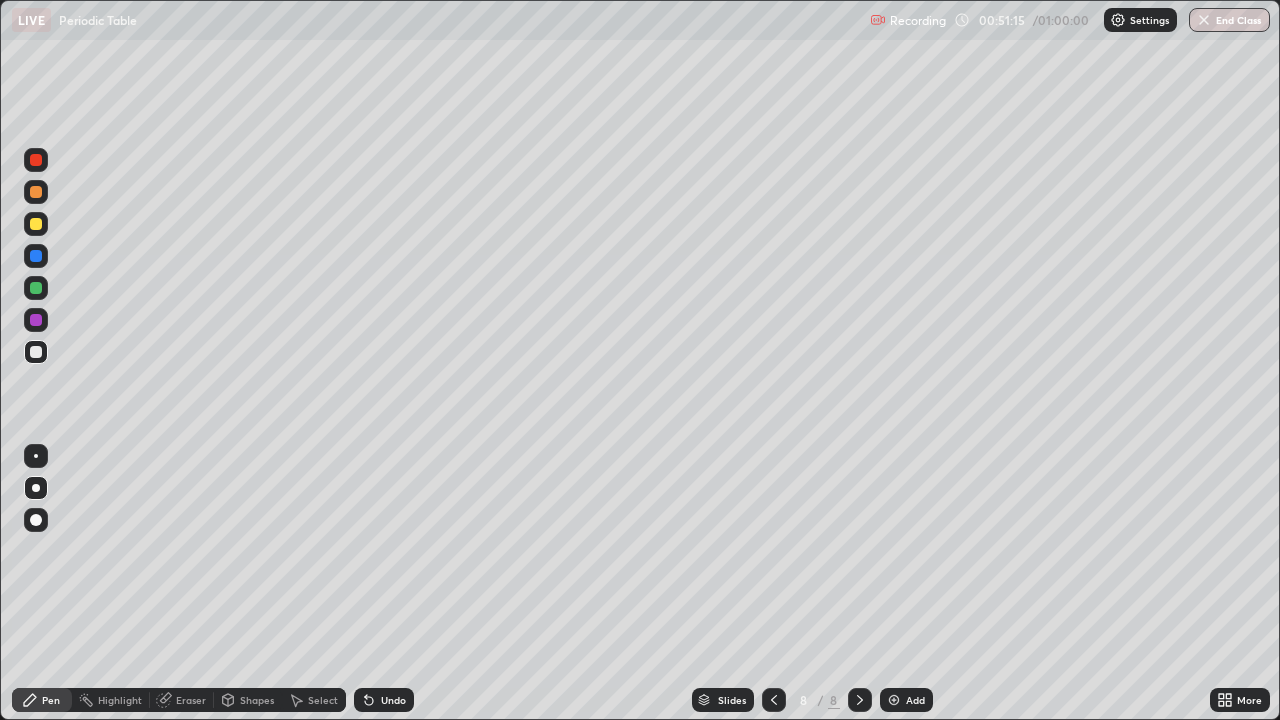 click at bounding box center (894, 700) 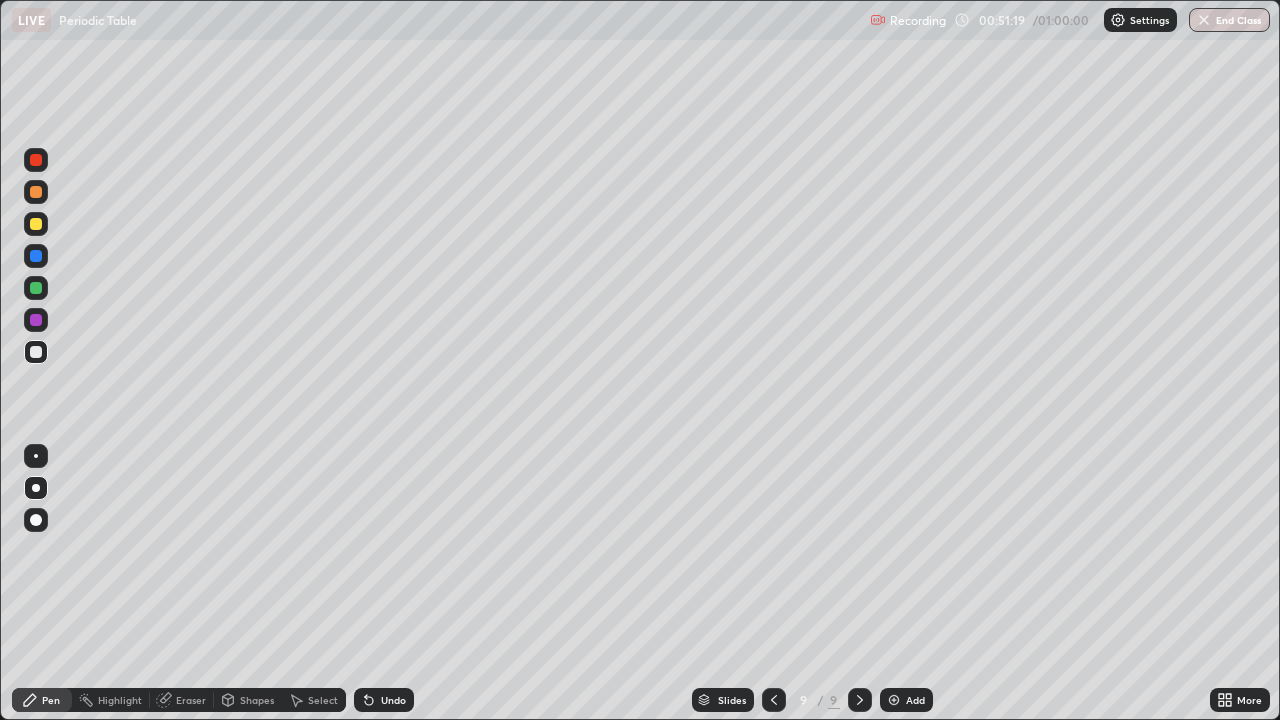 click 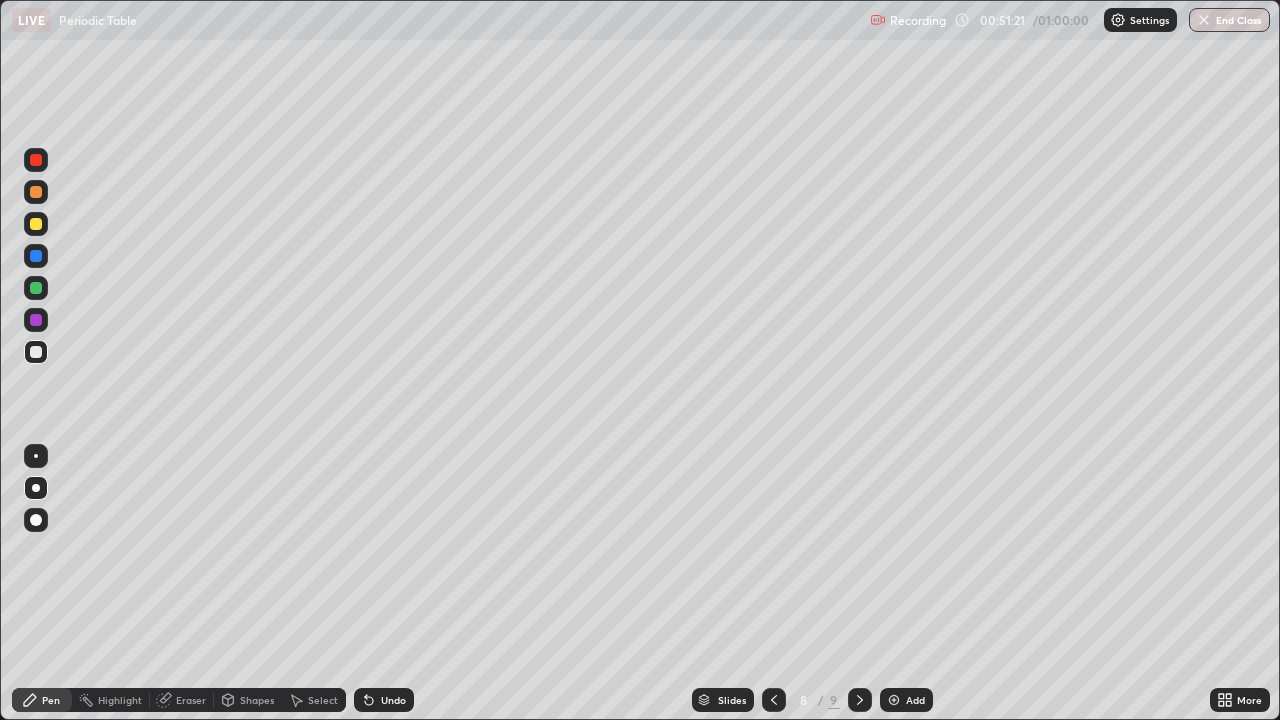 click 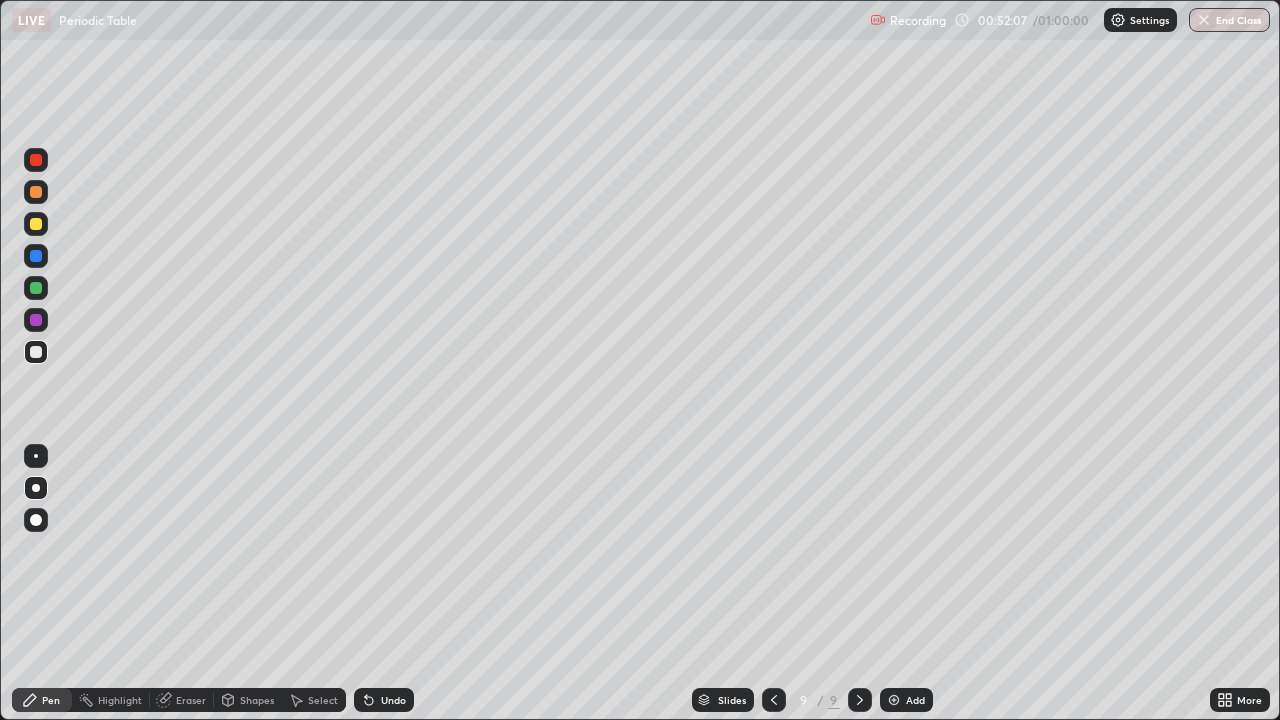 click on "Eraser" at bounding box center (182, 700) 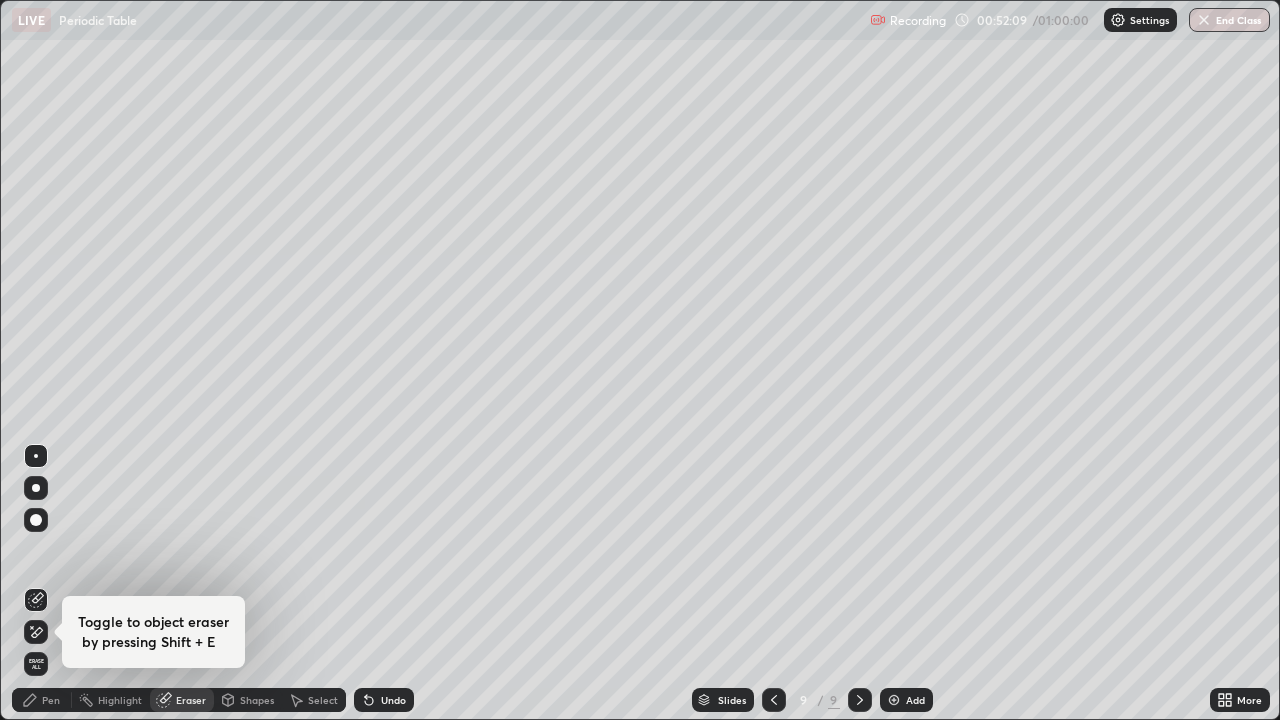 click on "Pen" at bounding box center [51, 700] 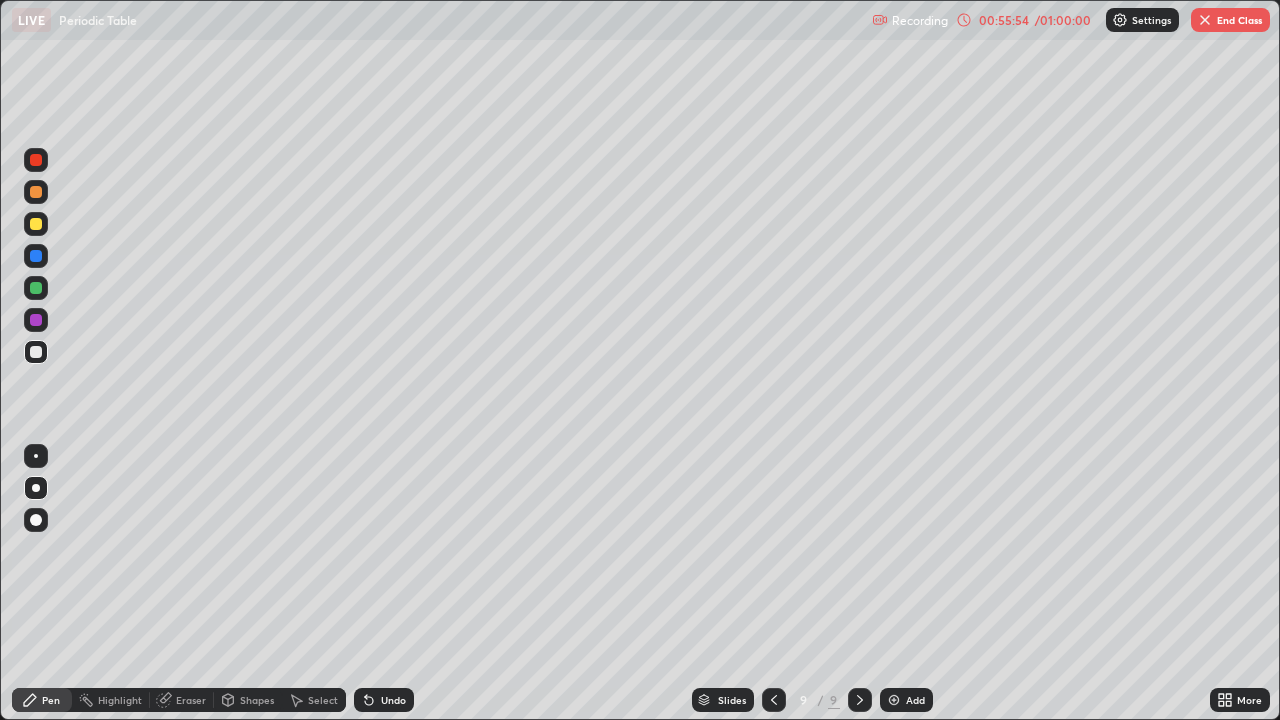 click at bounding box center [36, 224] 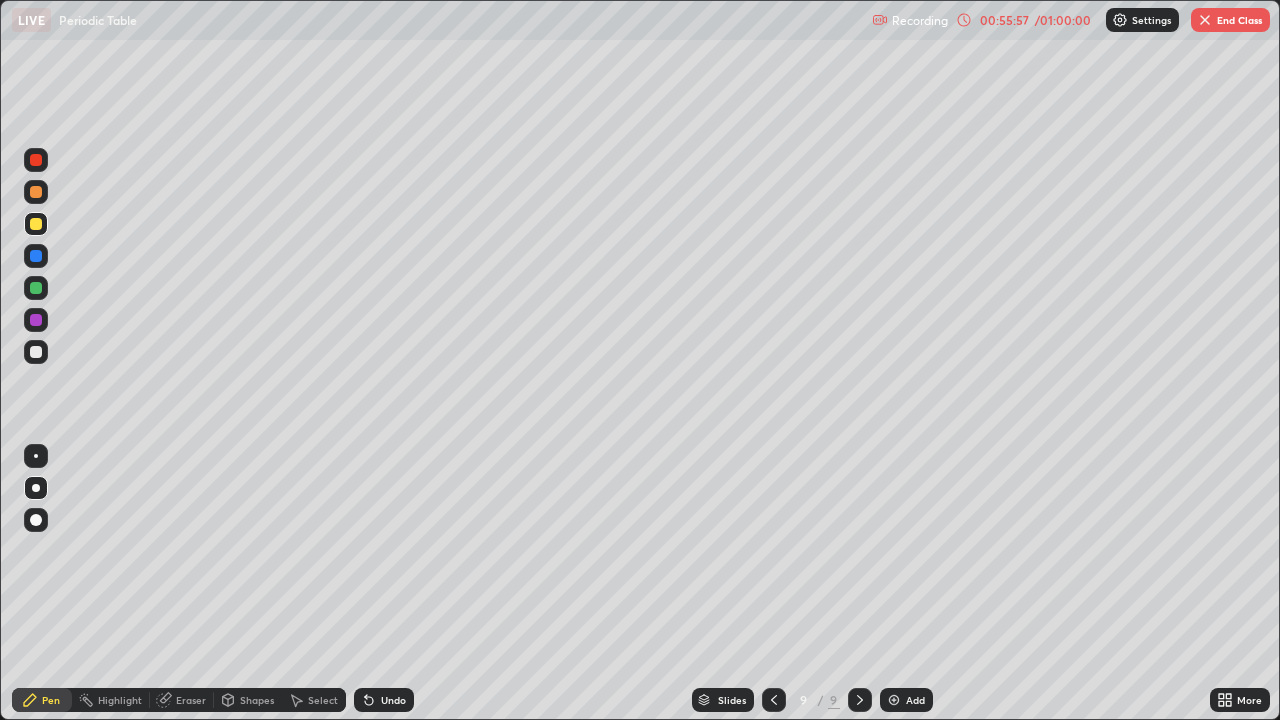 click at bounding box center [36, 352] 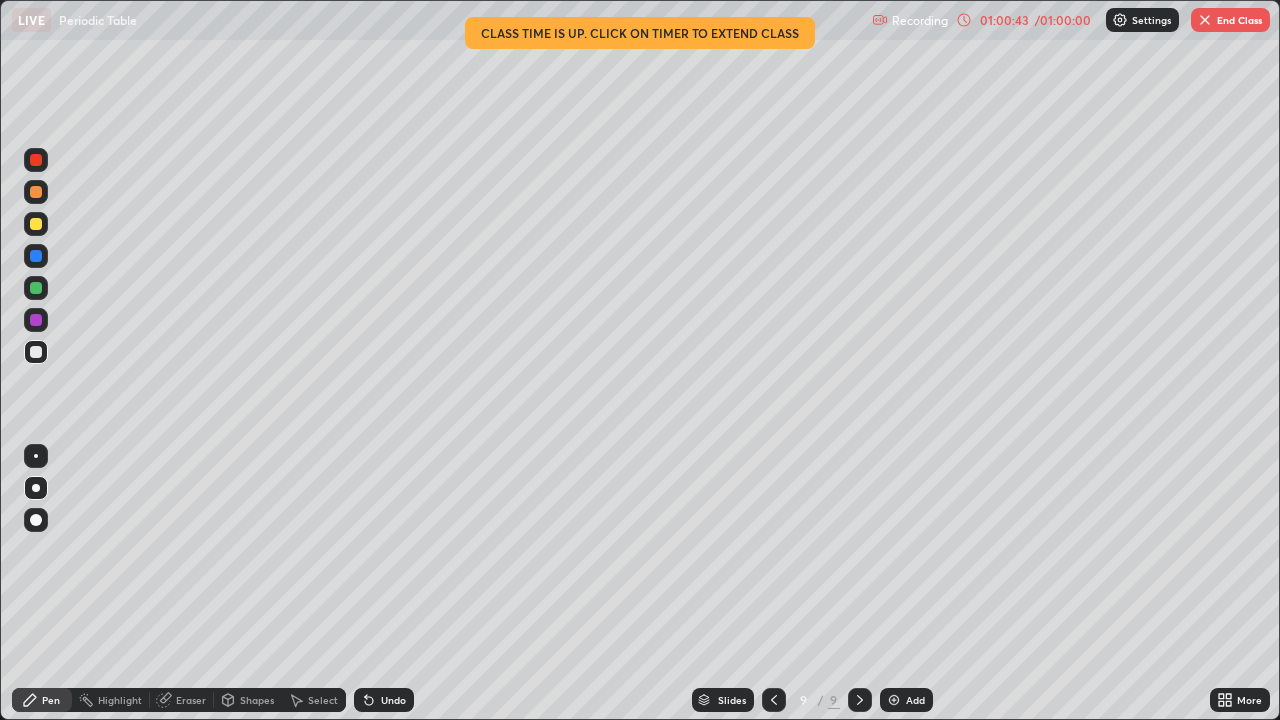 click on "End Class" at bounding box center (1230, 20) 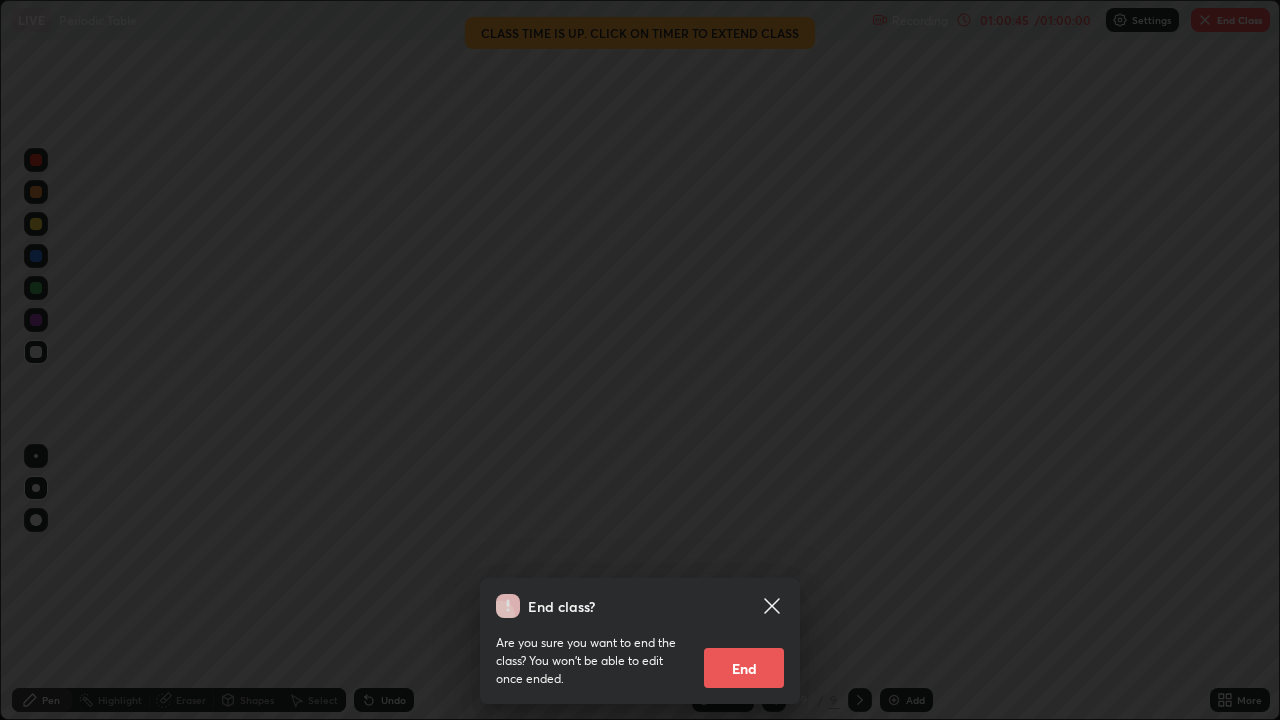 click on "End" at bounding box center [744, 668] 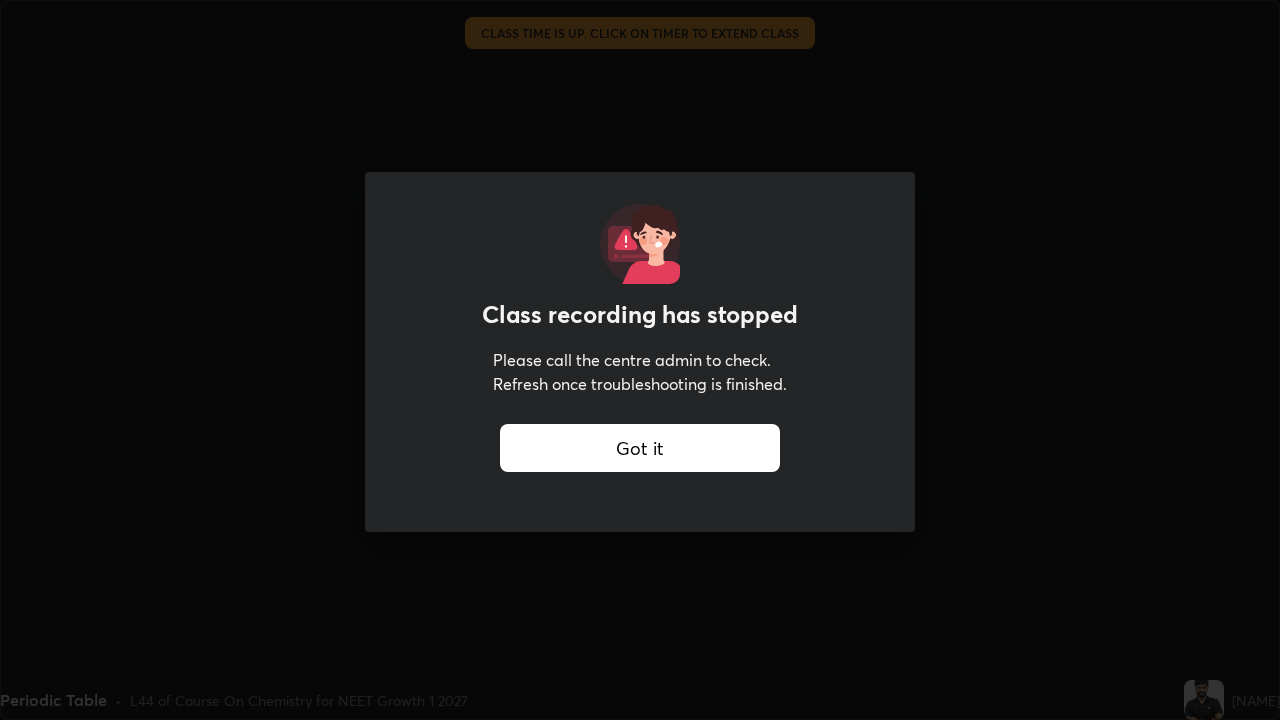 click on "Got it" at bounding box center (640, 448) 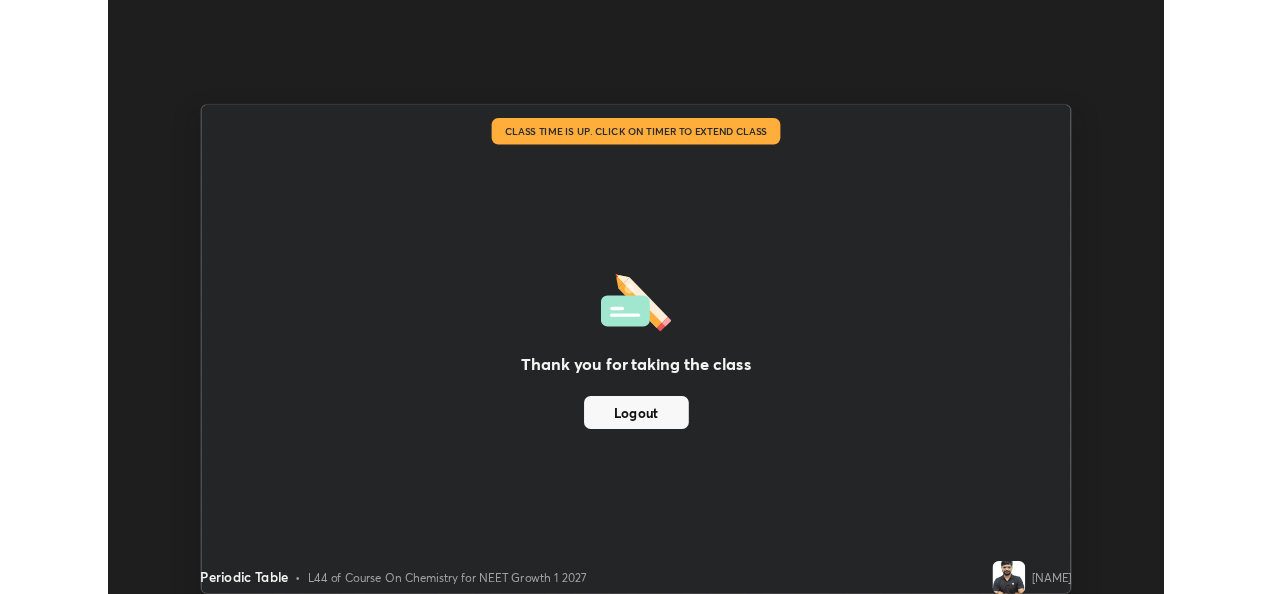 scroll, scrollTop: 594, scrollLeft: 1272, axis: both 